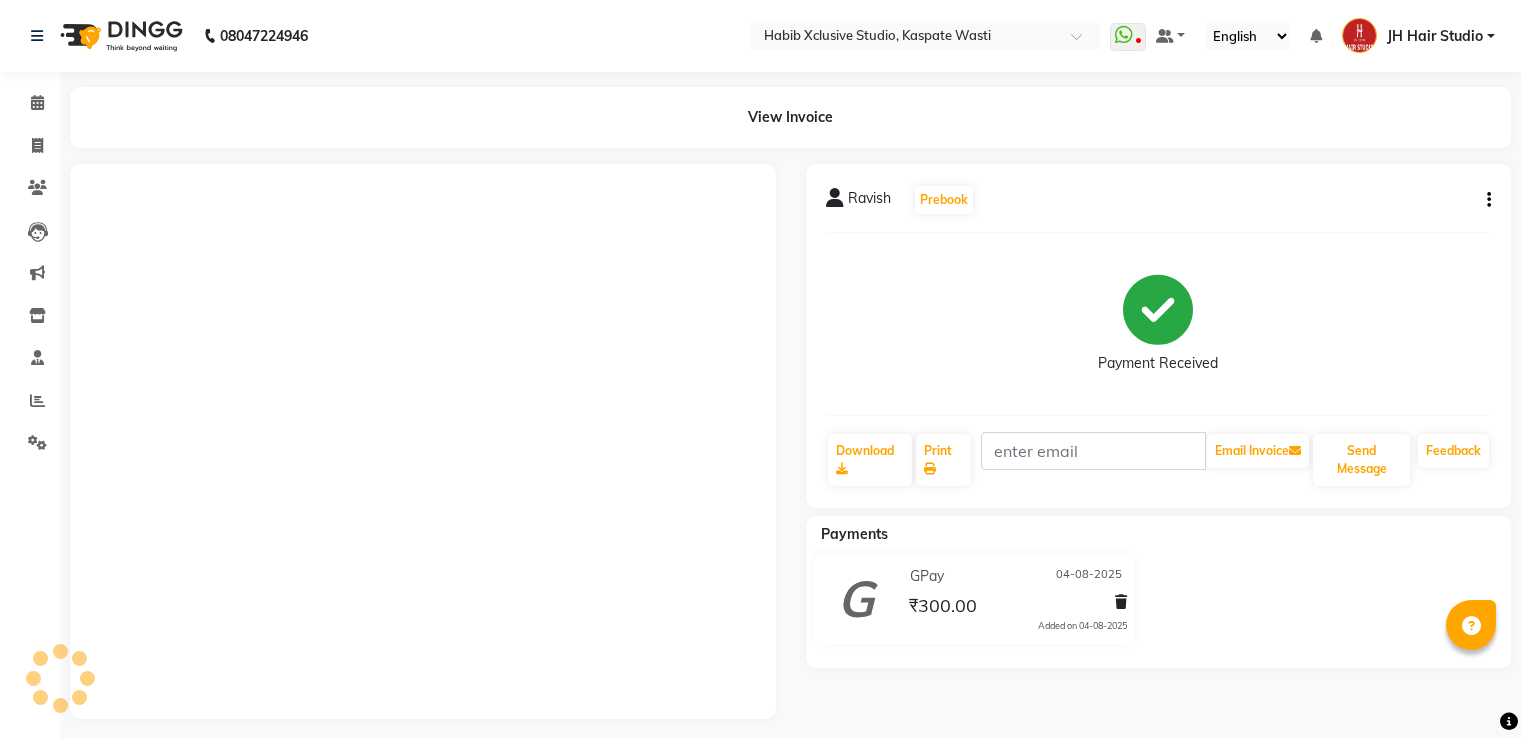 scroll, scrollTop: 0, scrollLeft: 0, axis: both 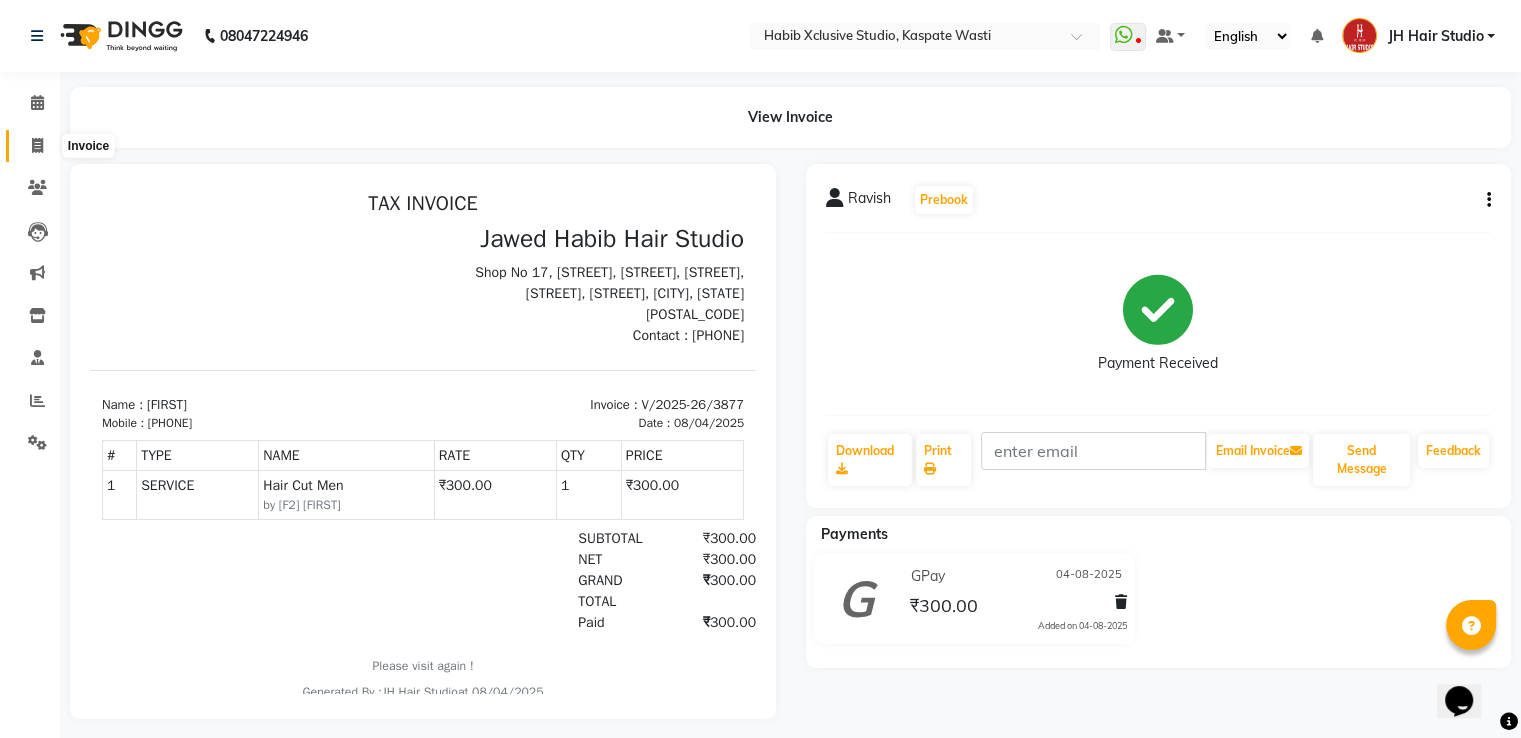 click 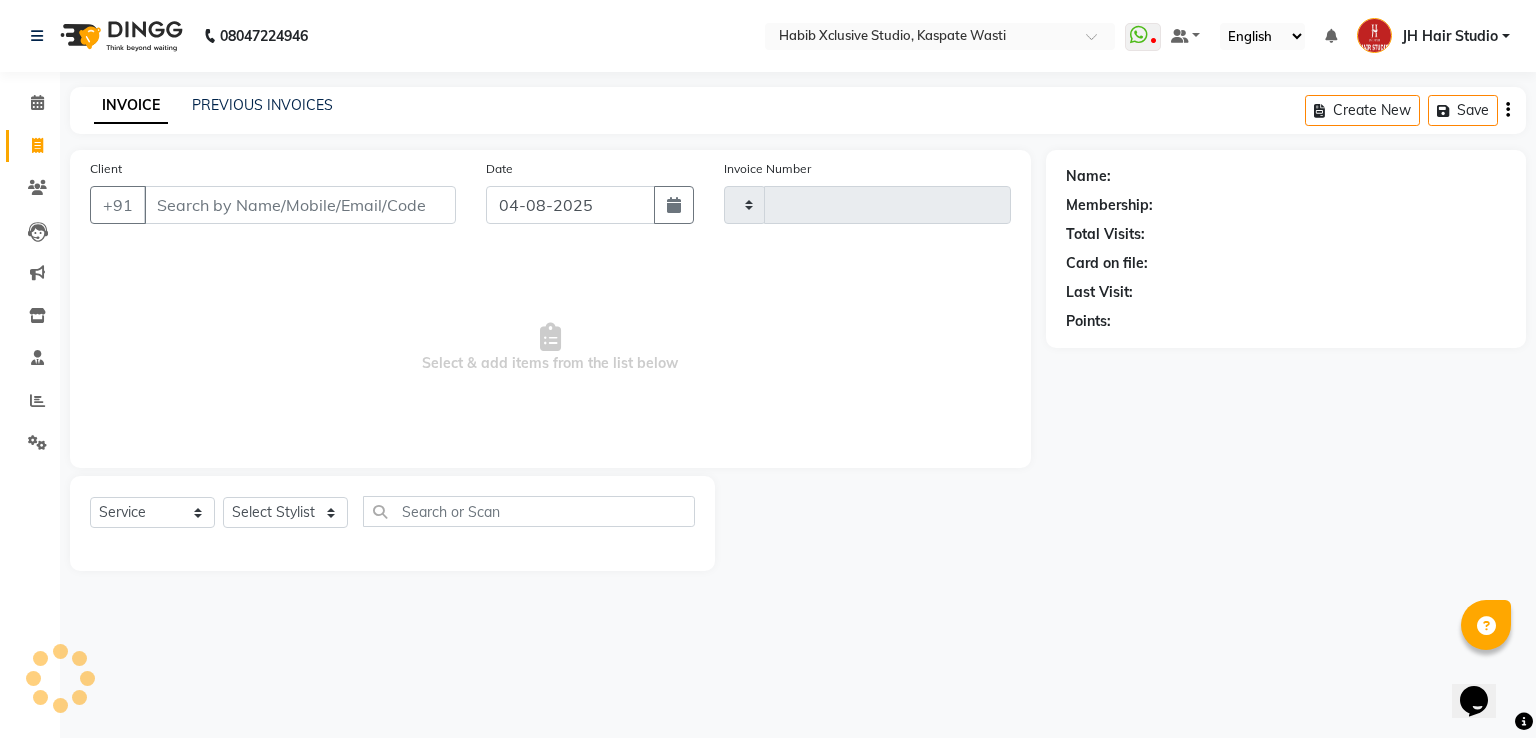 type on "3878" 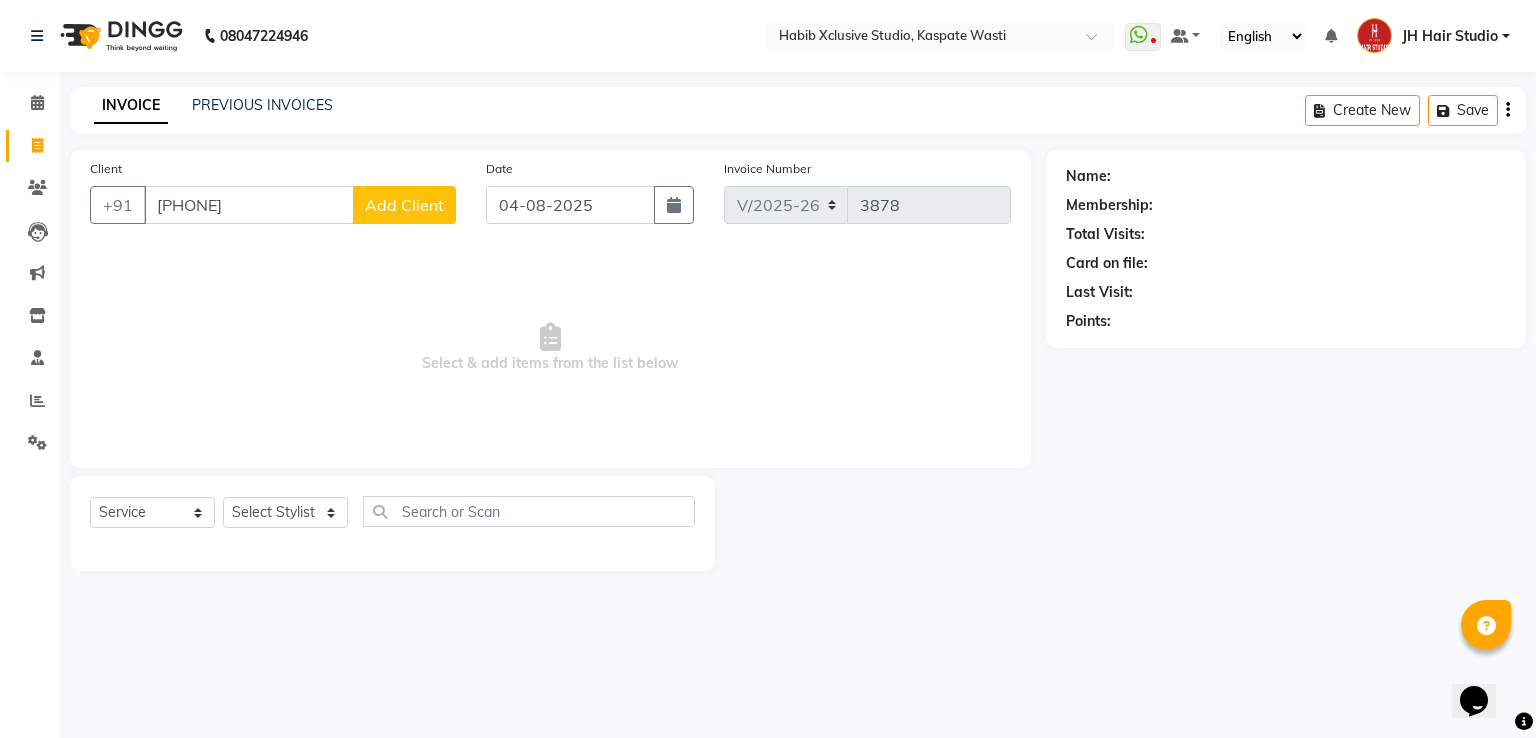 type on "[PHONE]" 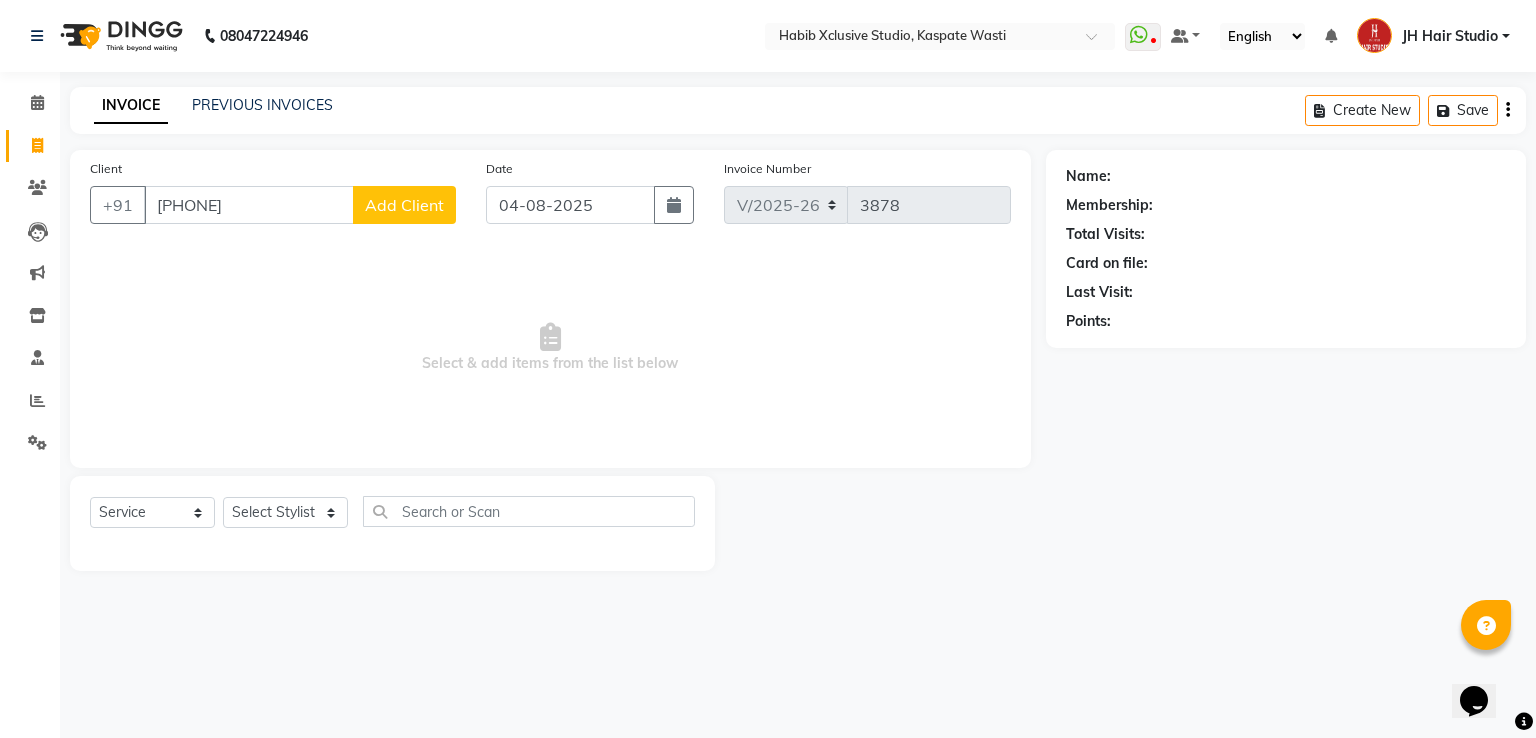 select on "22" 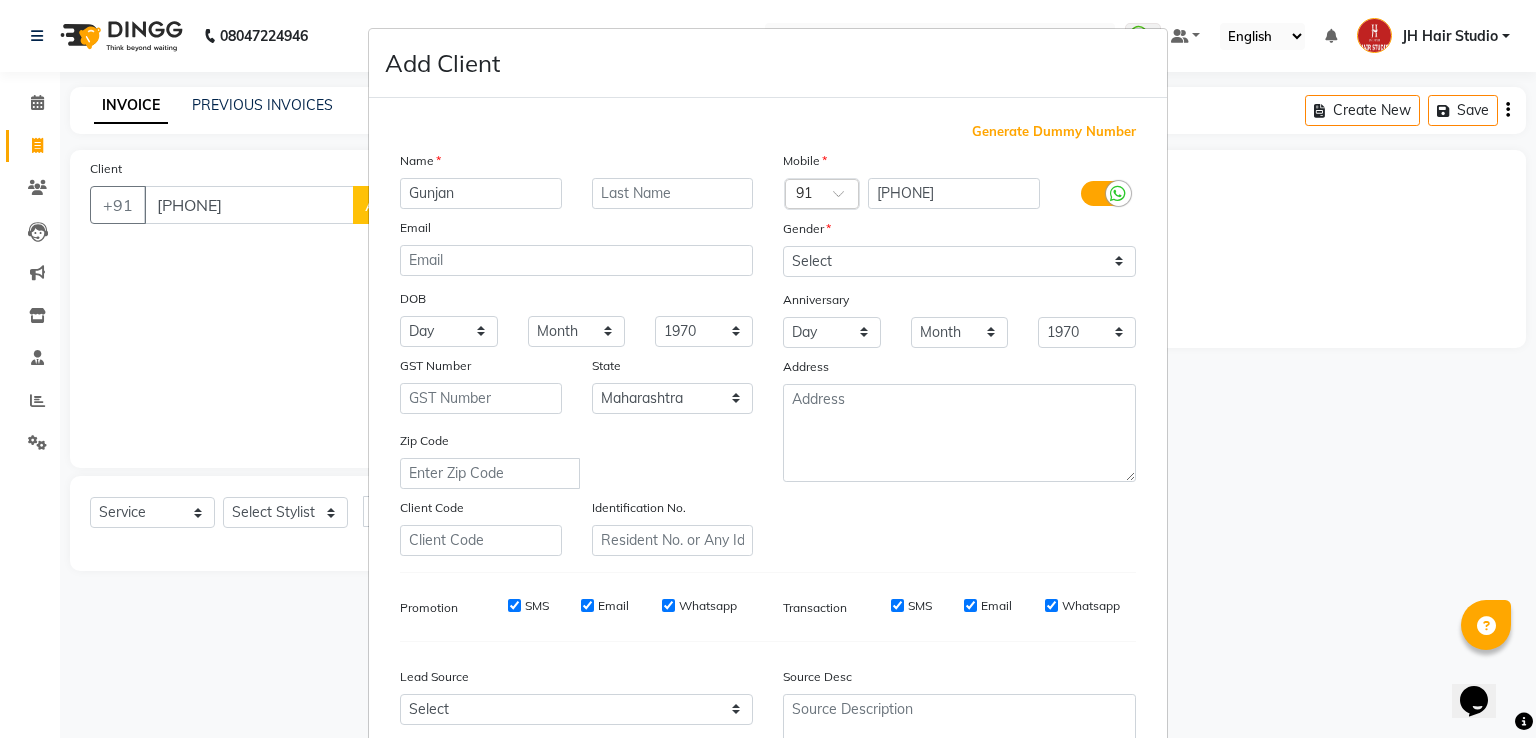 type on "Gunjan" 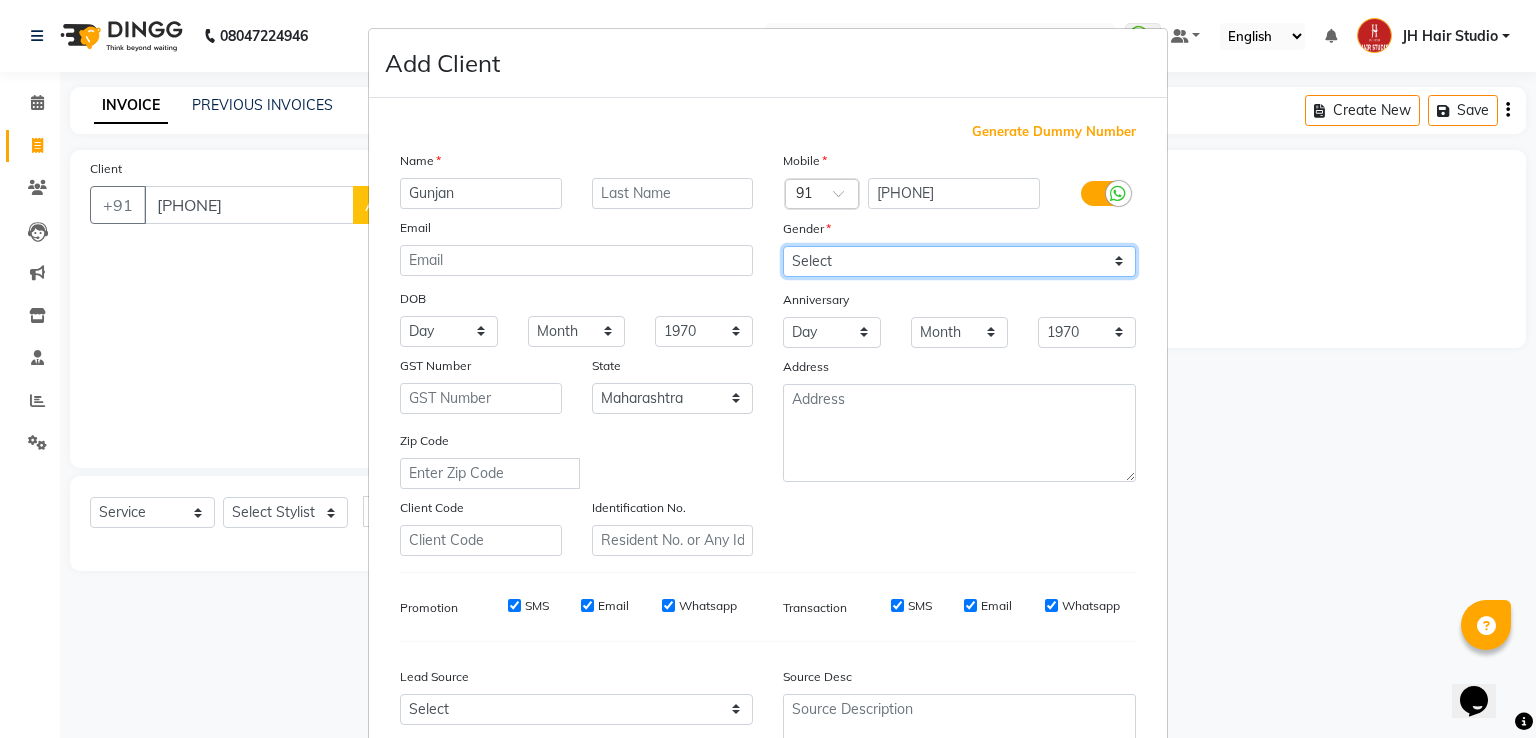 click on "Select Male Female Other Prefer Not To Say" at bounding box center [959, 261] 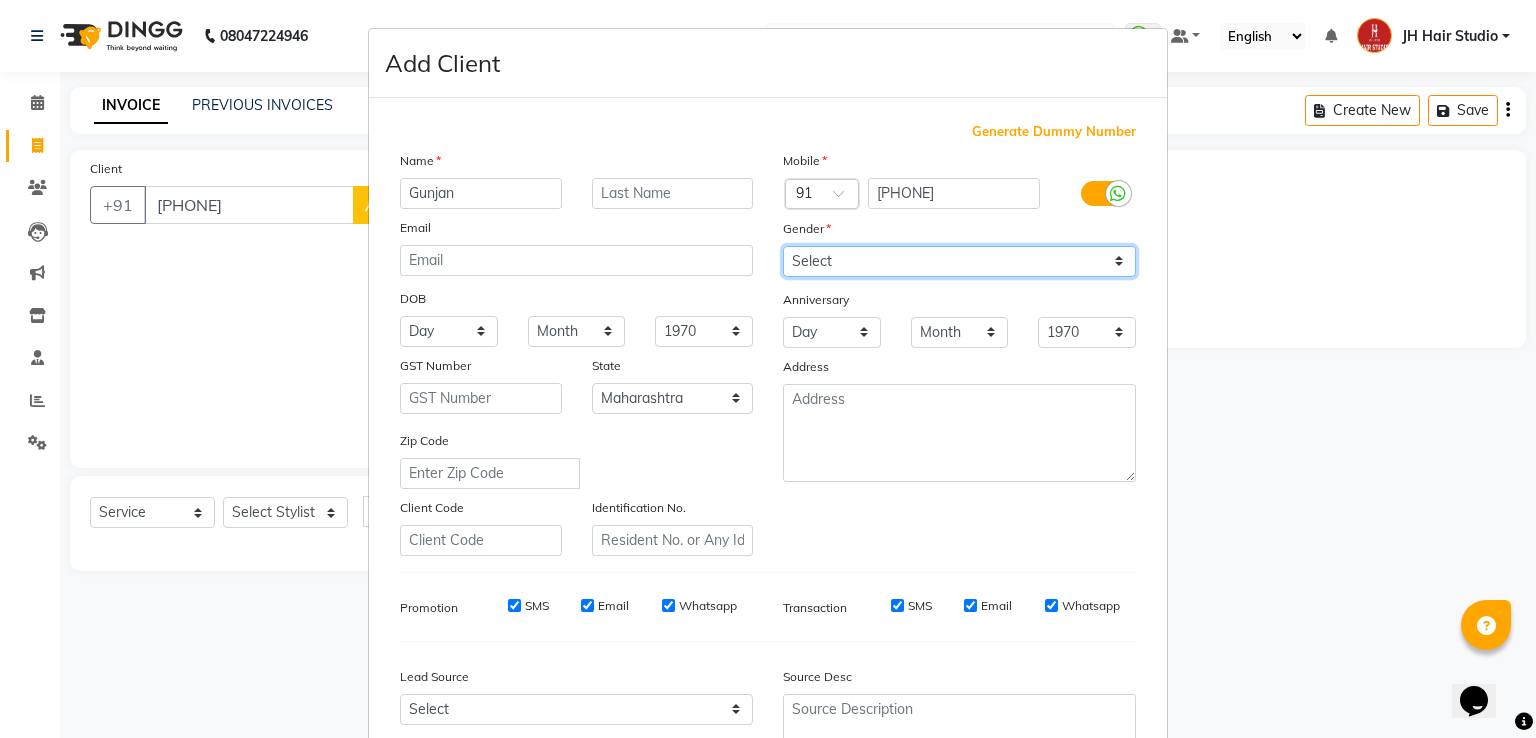 select on "female" 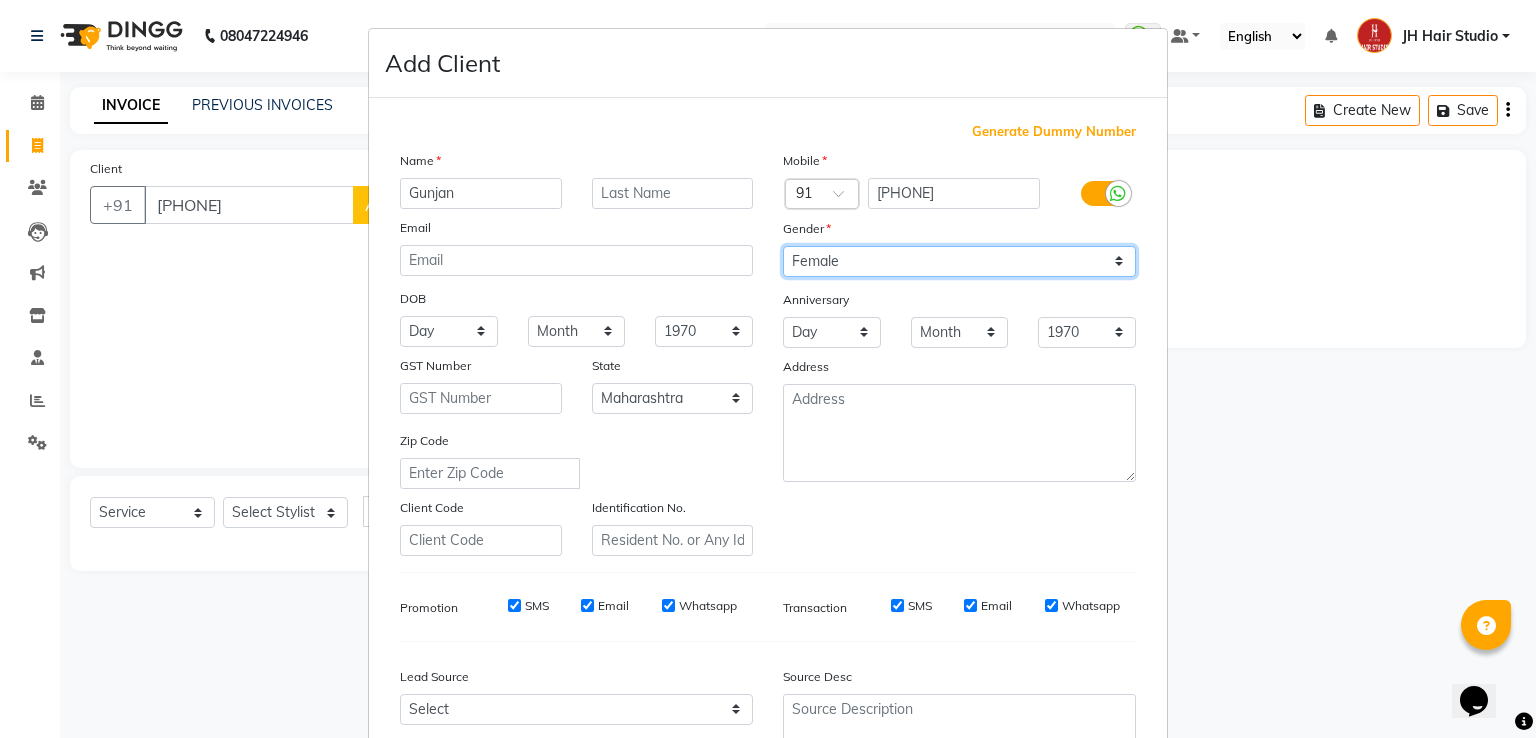 click on "Select Male Female Other Prefer Not To Say" at bounding box center [959, 261] 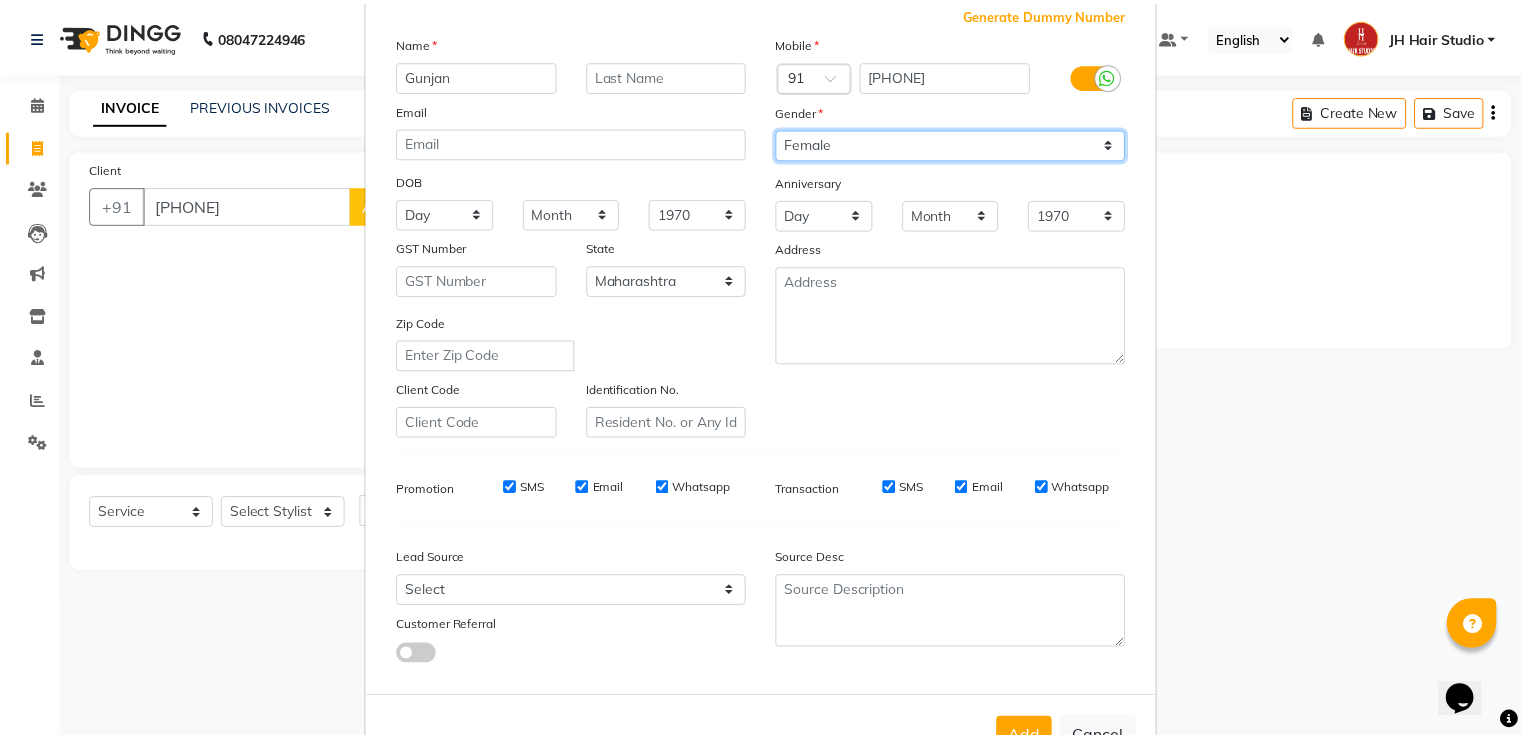 scroll, scrollTop: 134, scrollLeft: 0, axis: vertical 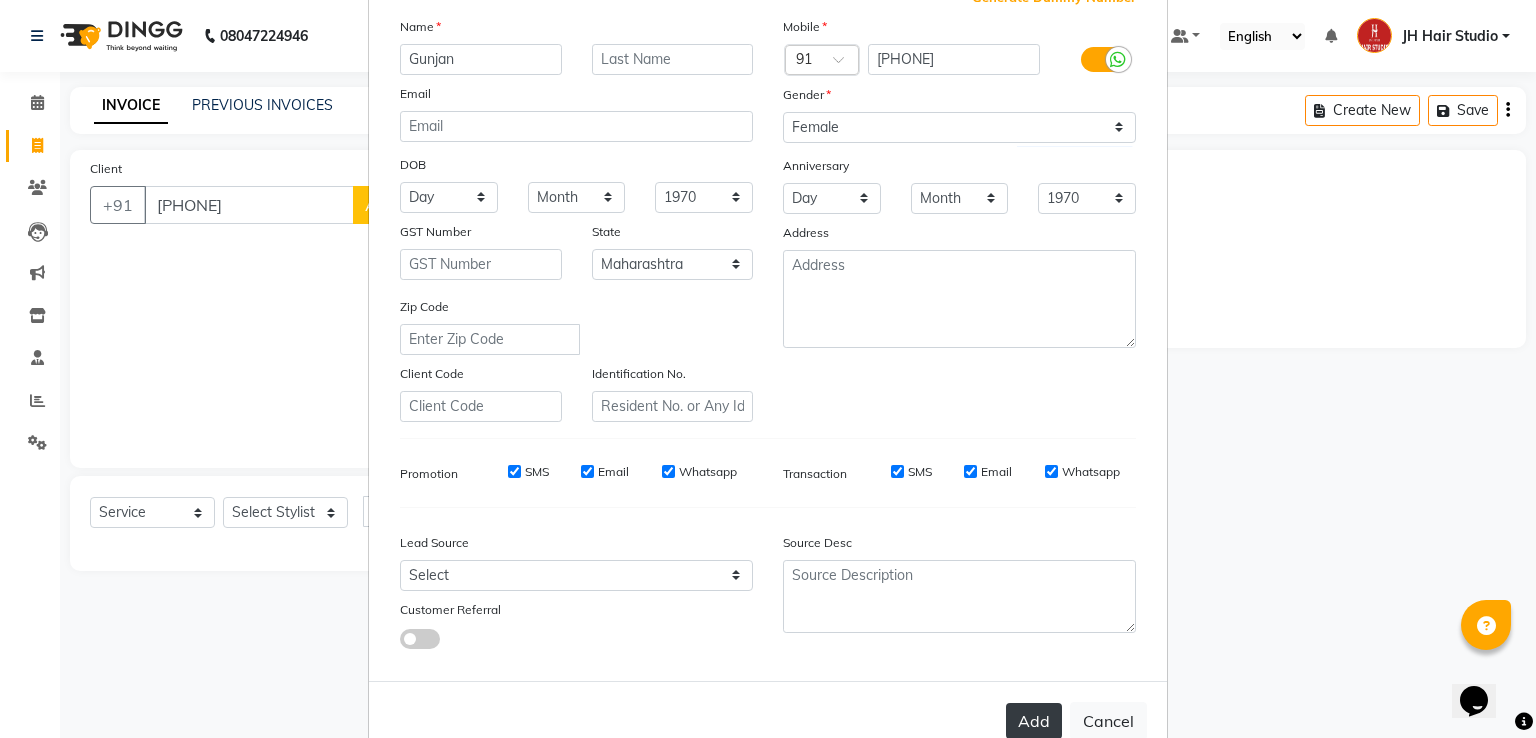 click on "Add" at bounding box center (1034, 721) 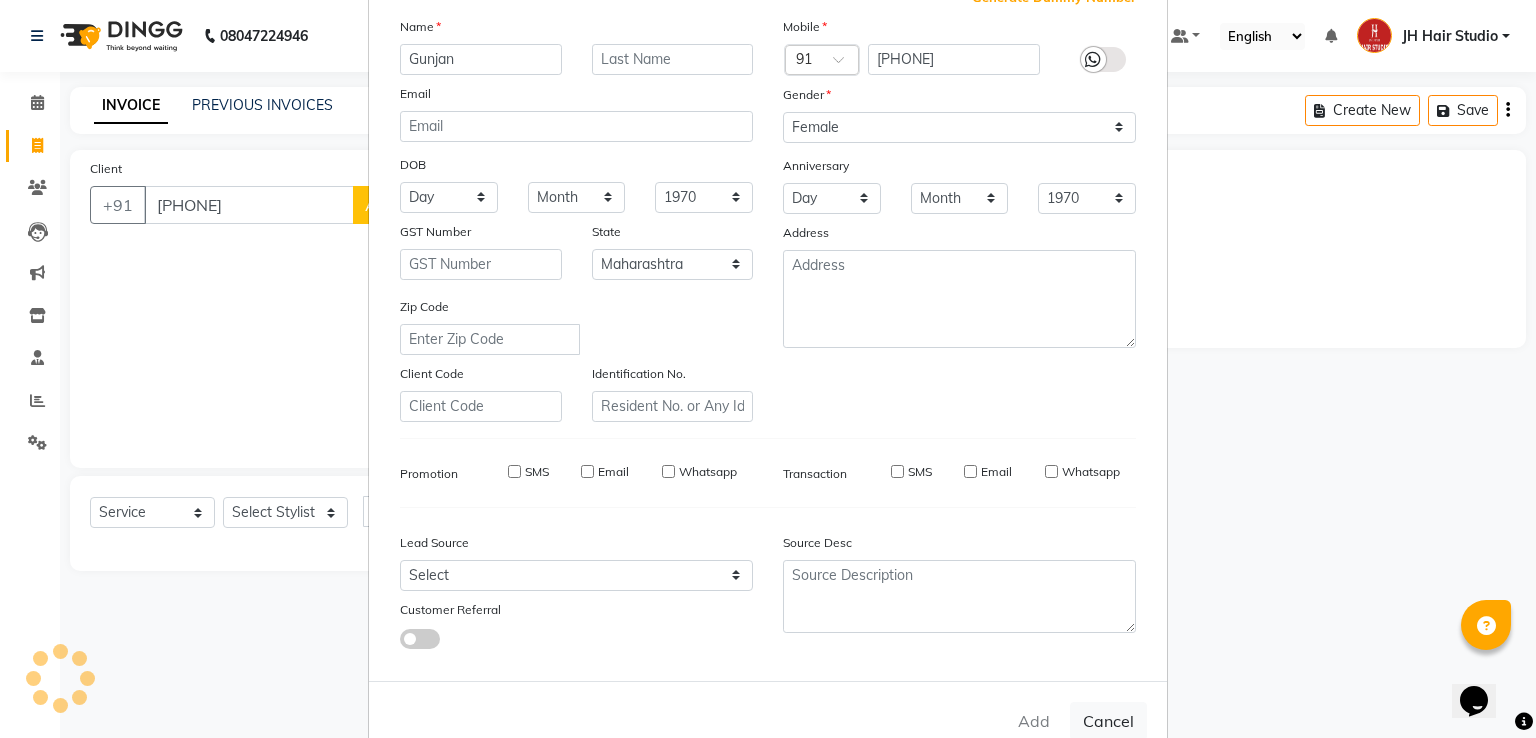 type 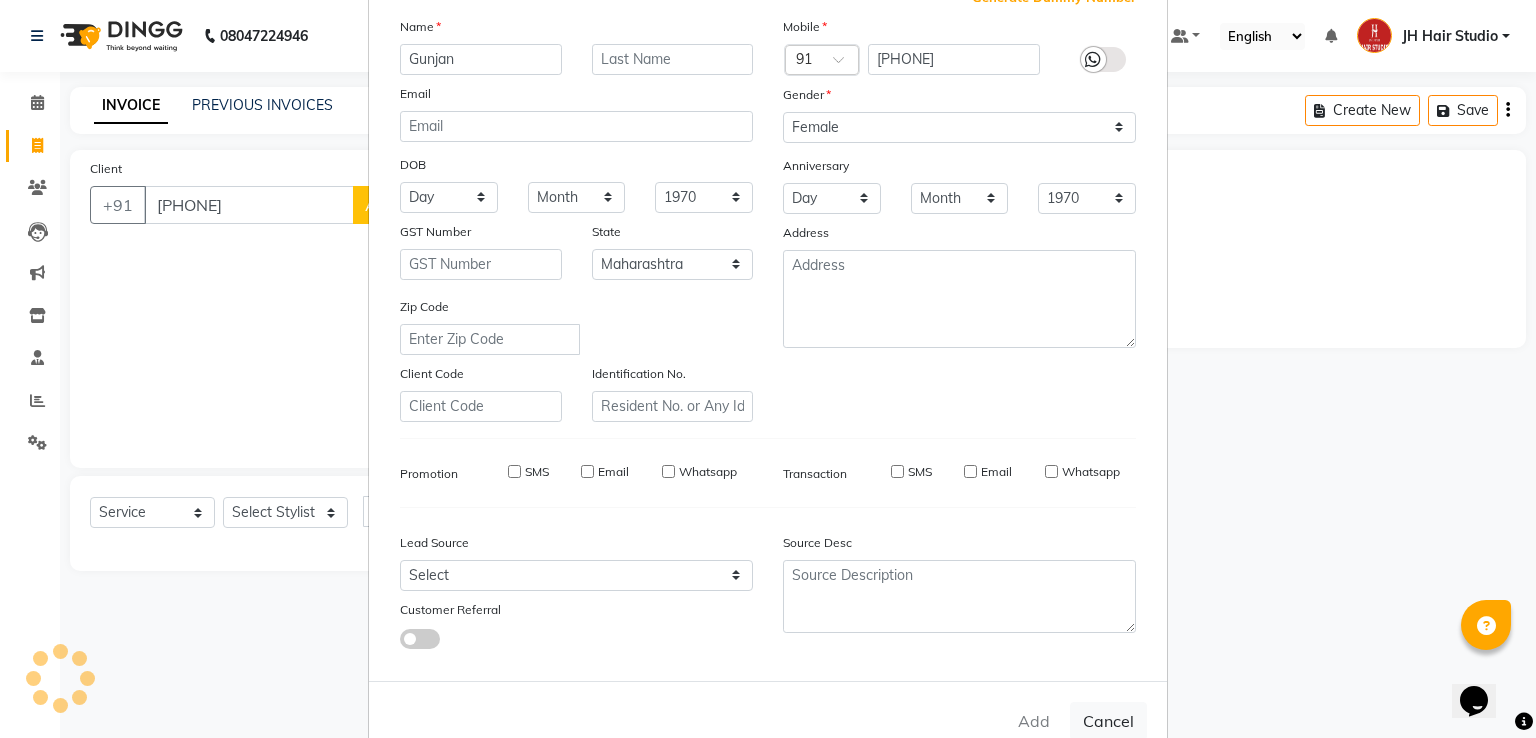 select 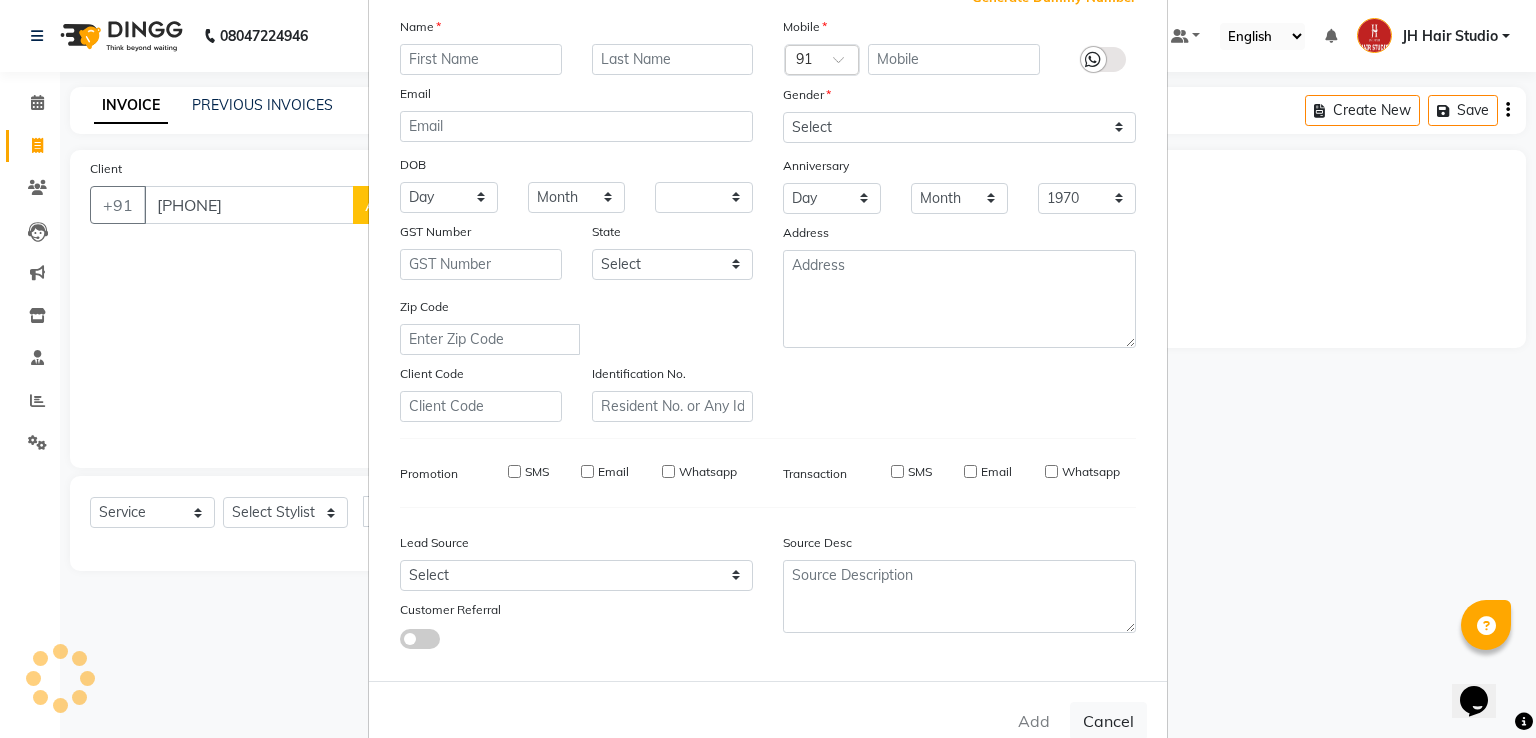 select 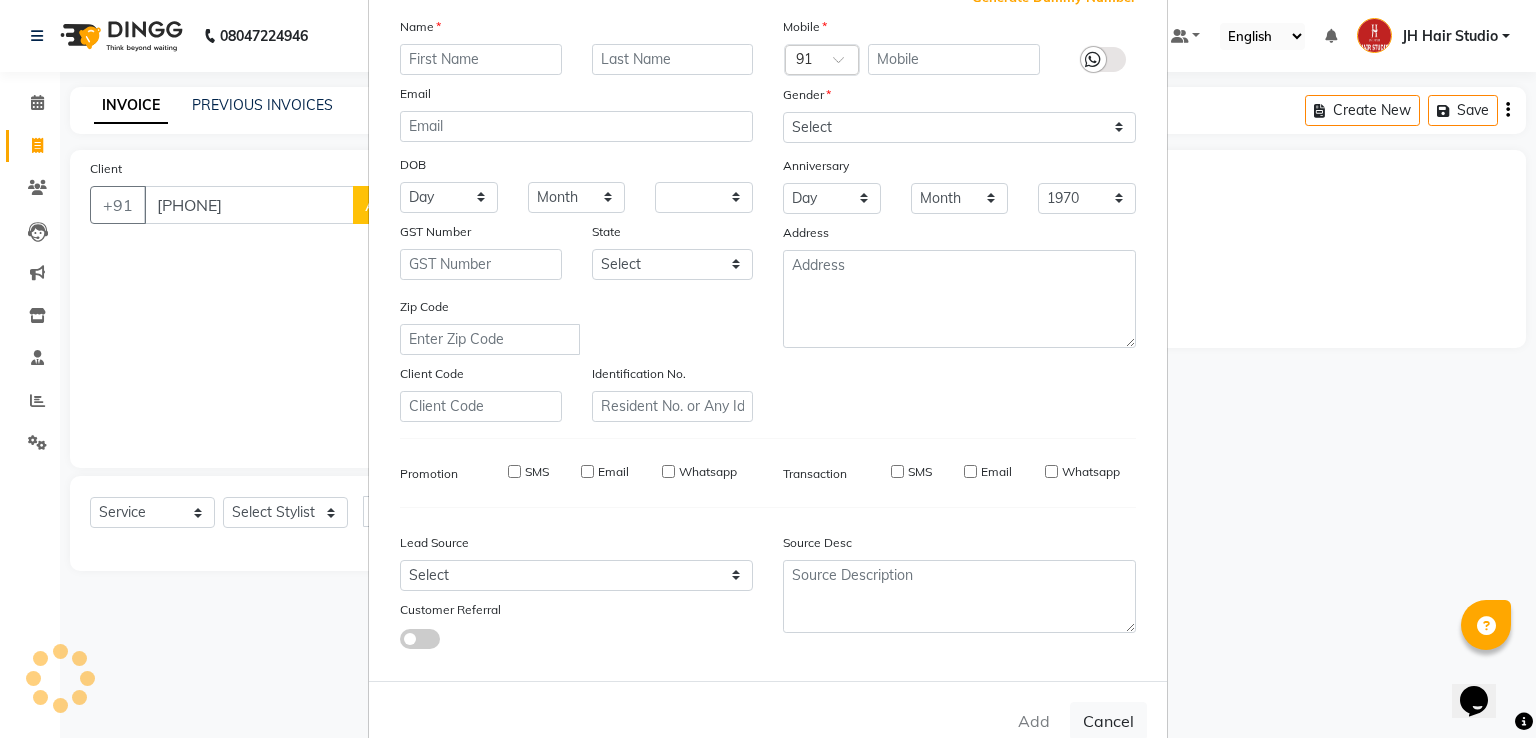 checkbox on "false" 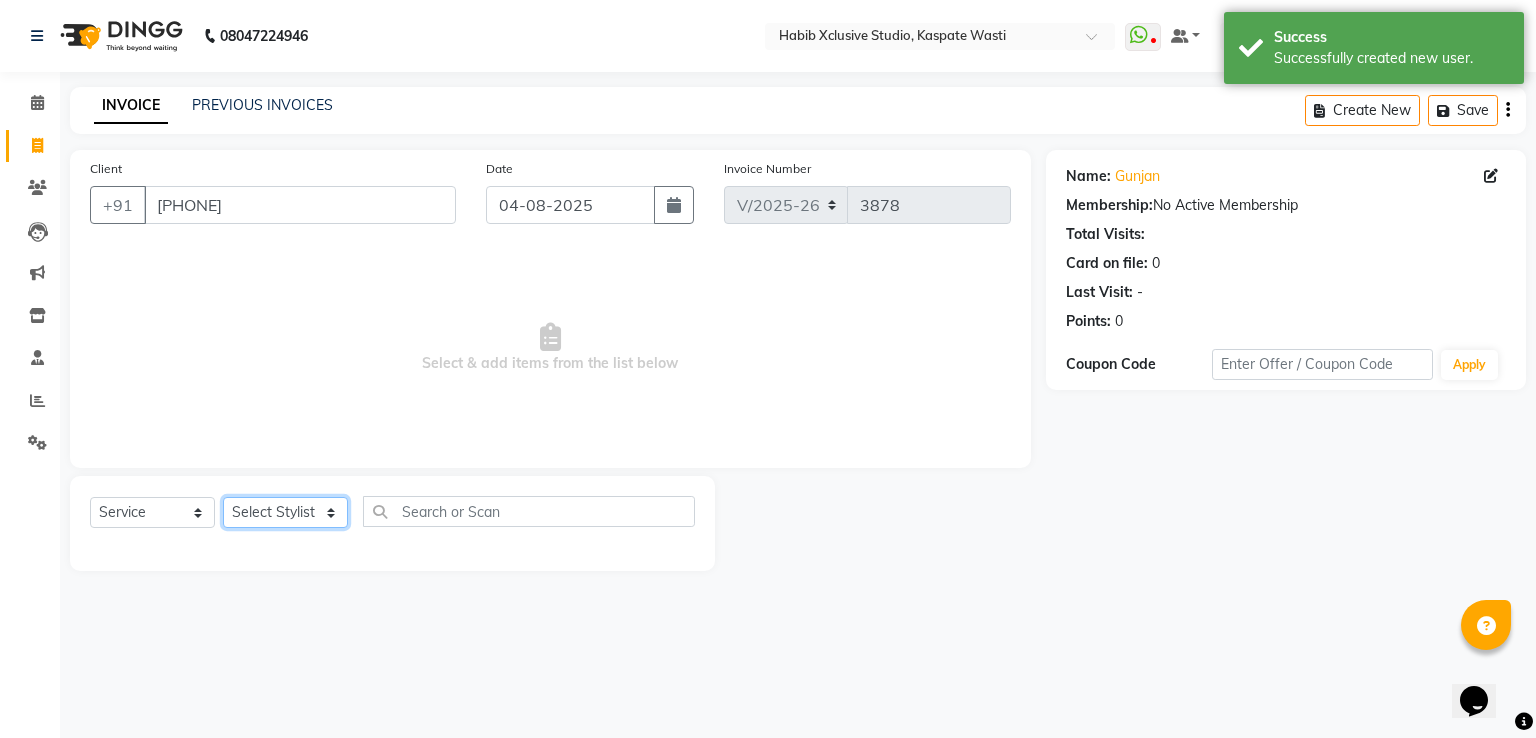 click on "Select Stylist [F1] GANESH [F1] Jagdish  [ F1] RAM [F1]Sanjay [F1]Siddhu [F1] Suraj  [F1] USHA [F2] AYAN  [F2] Deepak [F2] Smital [JH] DUBALE  GANESH [JH] Gopal Wagh JH Hair Studio [JH] Harish [JH] Omkar [JH] Shahwaz Shaikh [JH] SIDDHANT  [JH] SWAPNIL [JH] Tushaar" 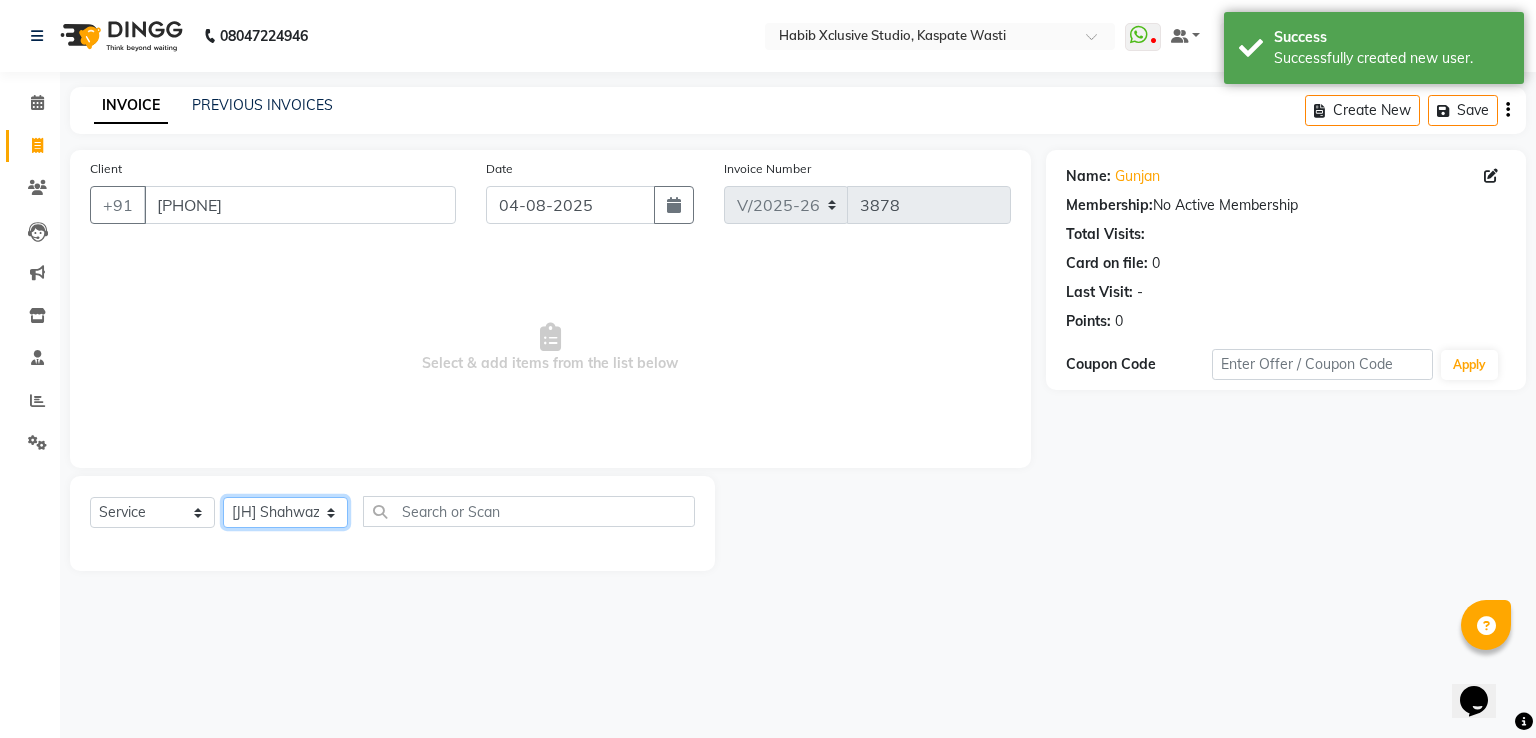 click on "Select Stylist [F1] GANESH [F1] Jagdish  [ F1] RAM [F1]Sanjay [F1]Siddhu [F1] Suraj  [F1] USHA [F2] AYAN  [F2] Deepak [F2] Smital [JH] DUBALE  GANESH [JH] Gopal Wagh JH Hair Studio [JH] Harish [JH] Omkar [JH] Shahwaz Shaikh [JH] SIDDHANT  [JH] SWAPNIL [JH] Tushaar" 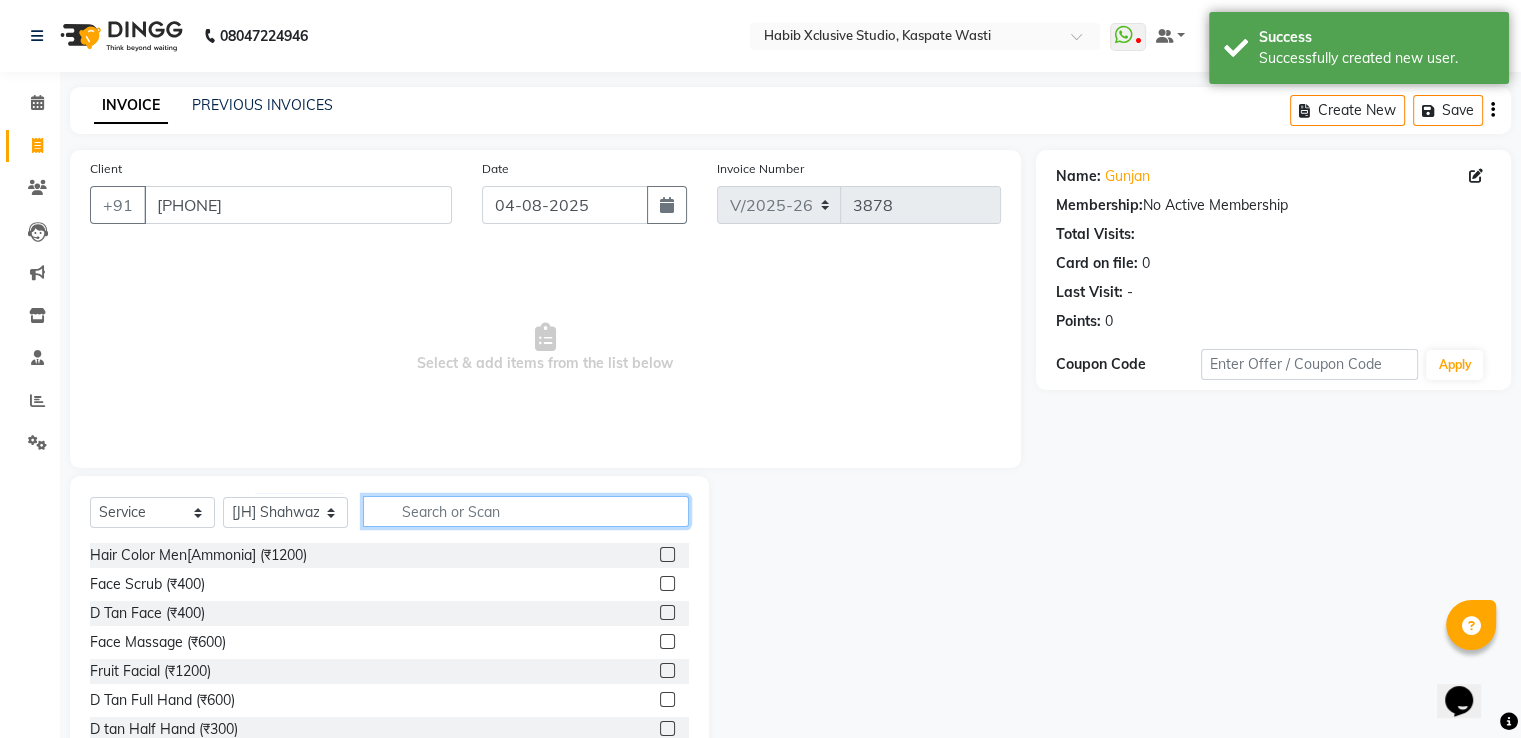 click 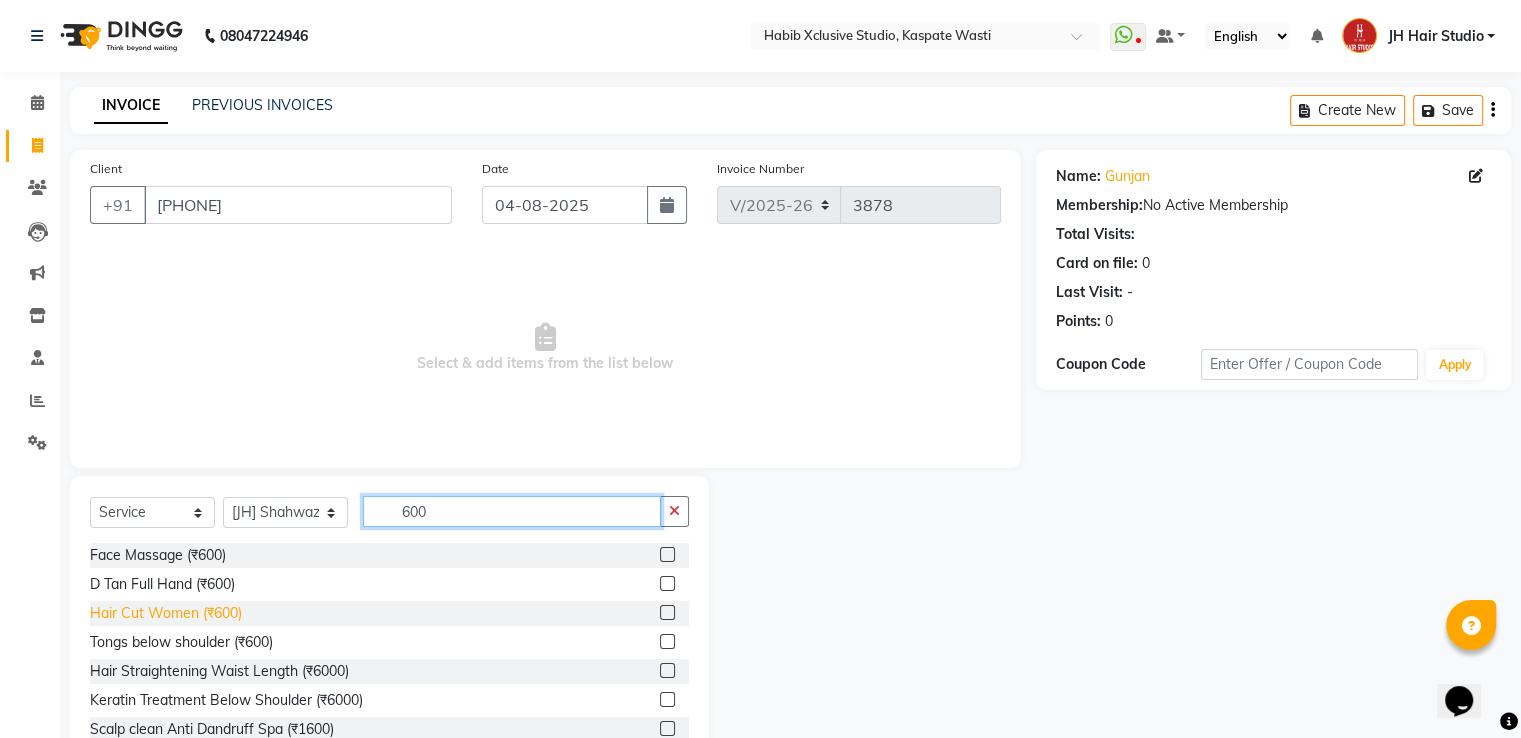 type on "600" 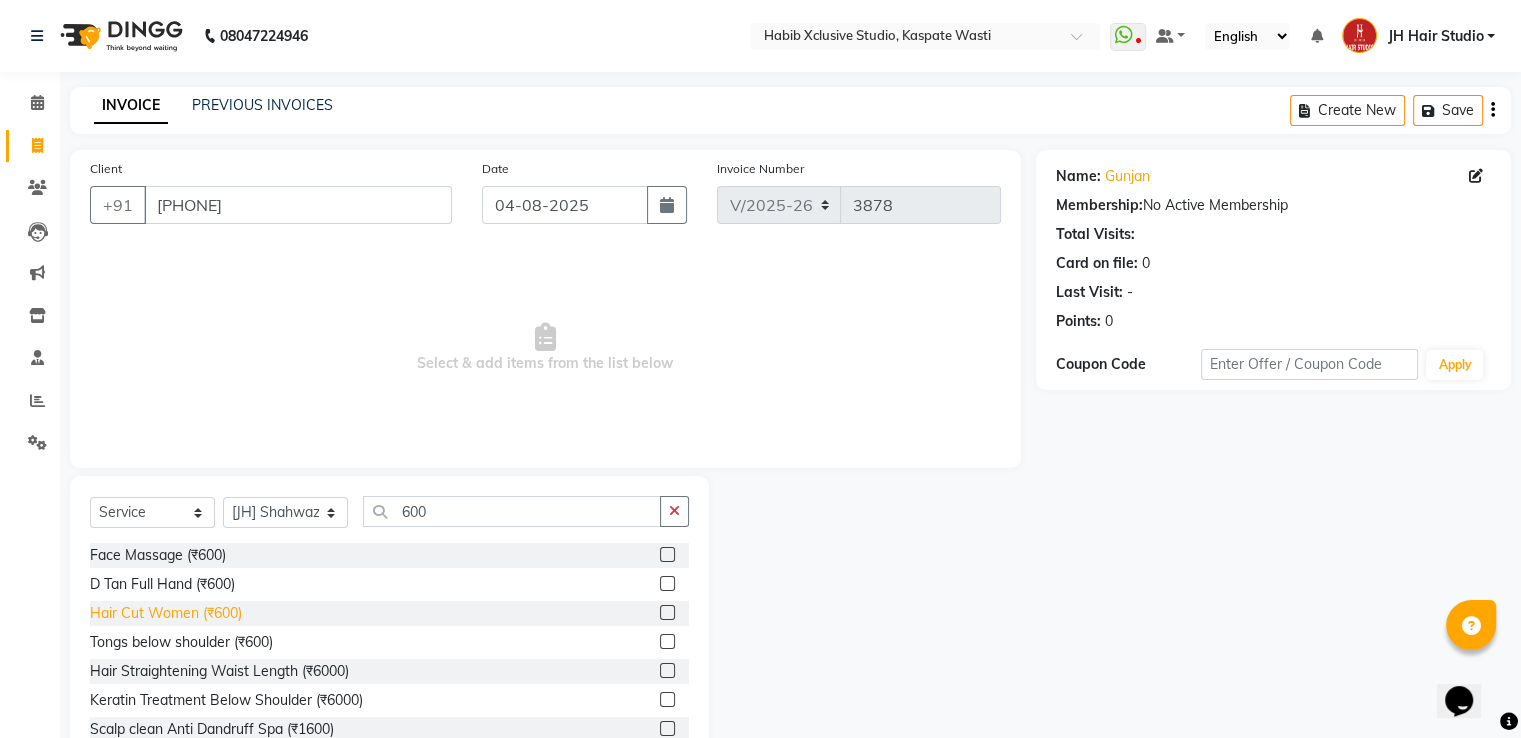 click on "Hair Cut Women (₹600)" 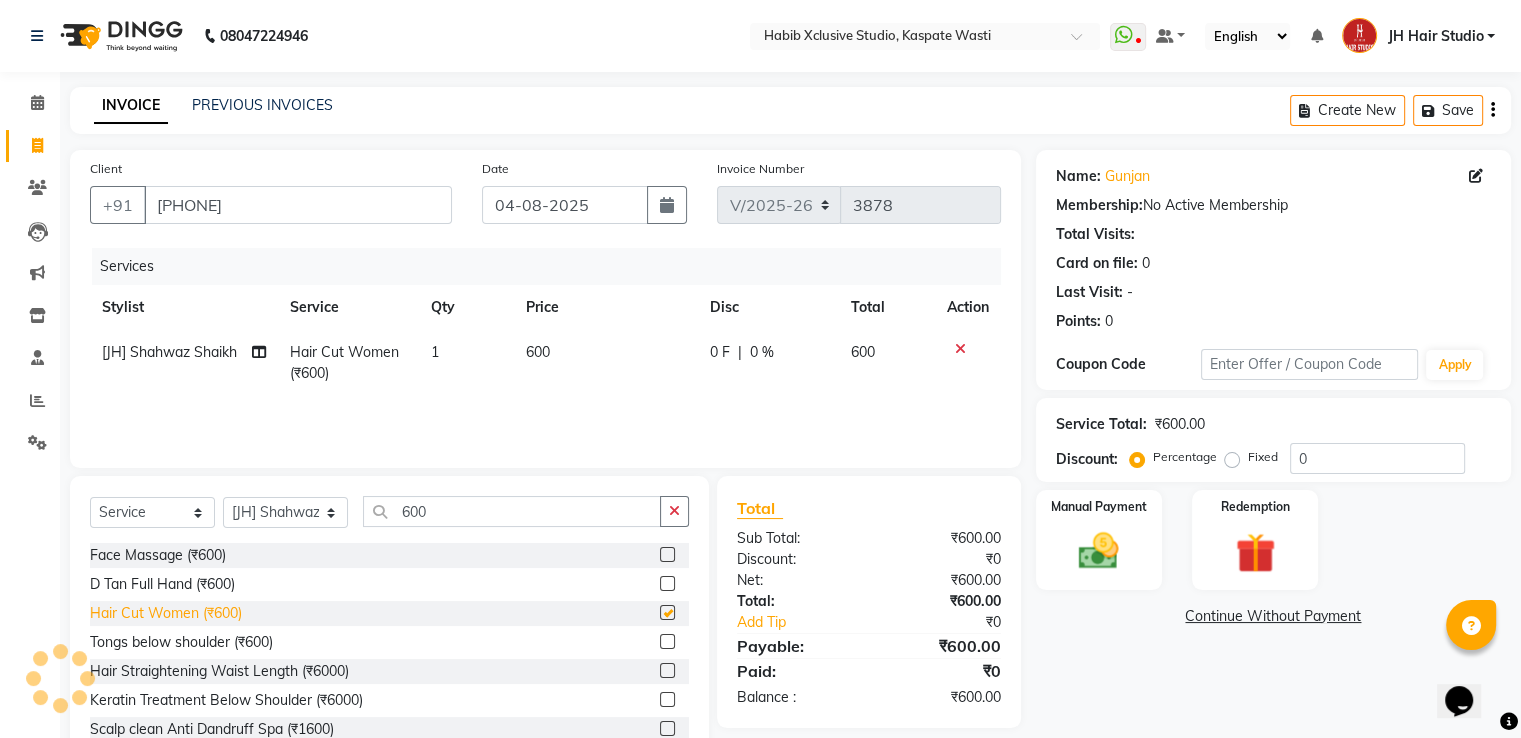 checkbox on "false" 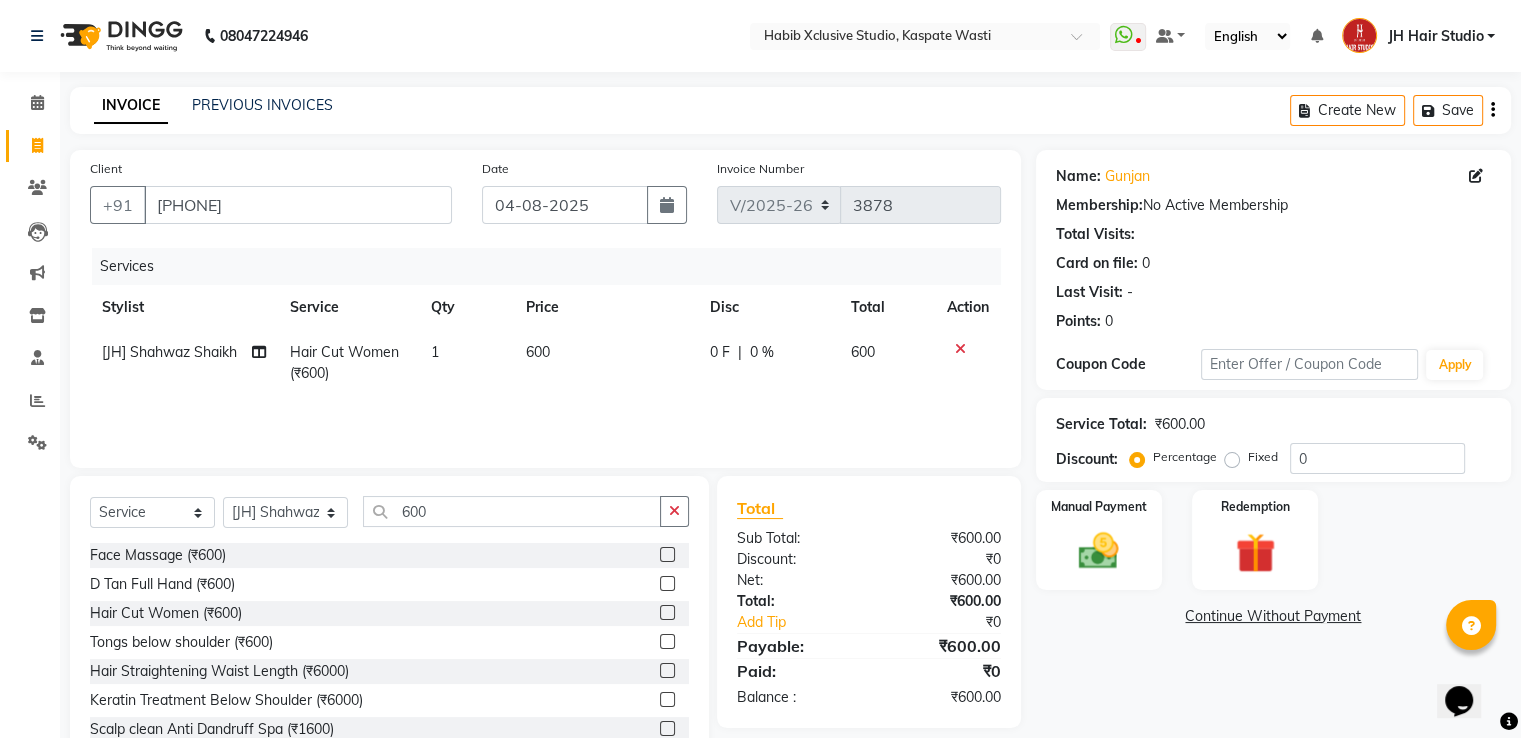 click on "Name: [FIRST] Membership: No Active Membership Total Visits: Card on file: 0 Last Visit: - Points: 0 Coupon Code Apply Service Total: ₹600.00 Discount: Percentage Fixed 0 Manual Payment Redemption Continue Without Payment" 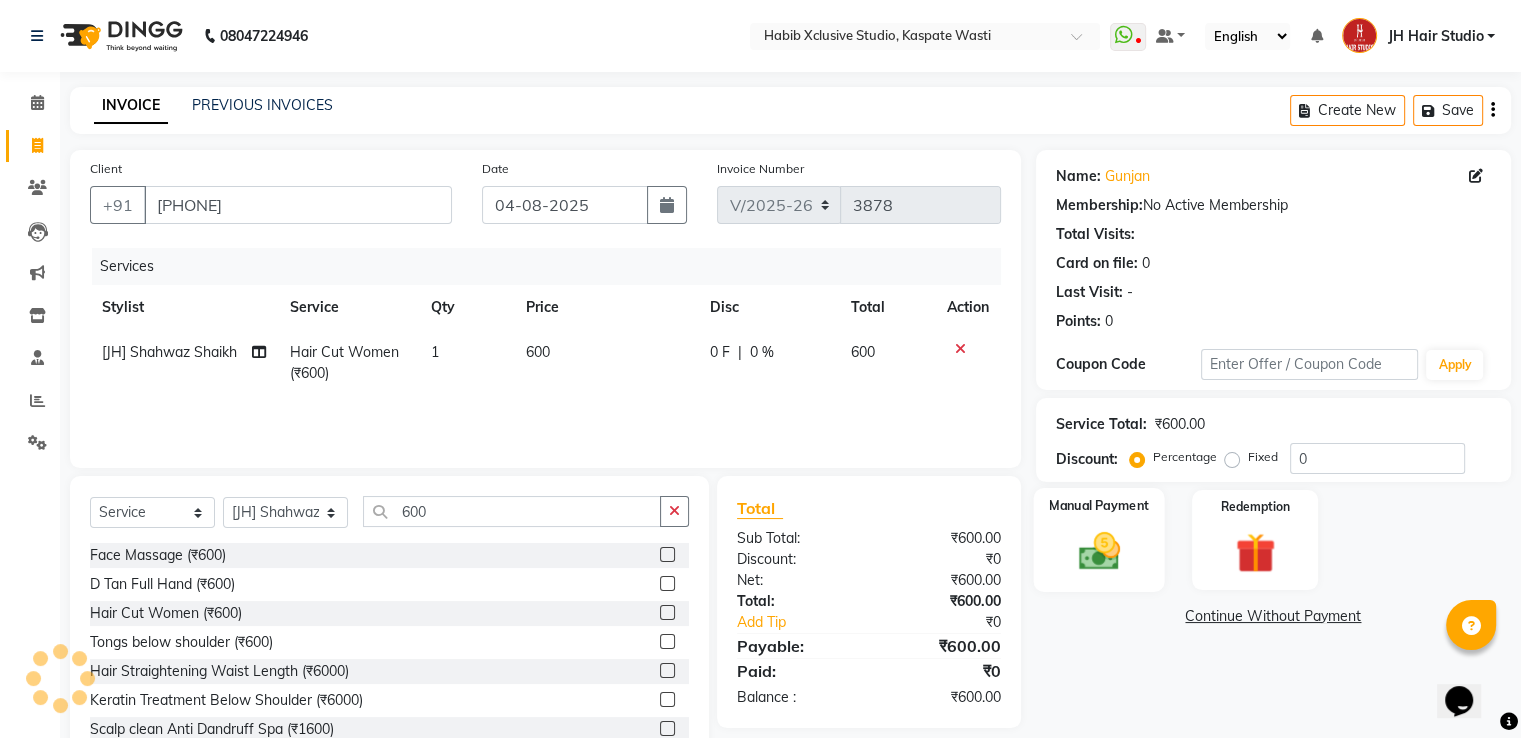 click 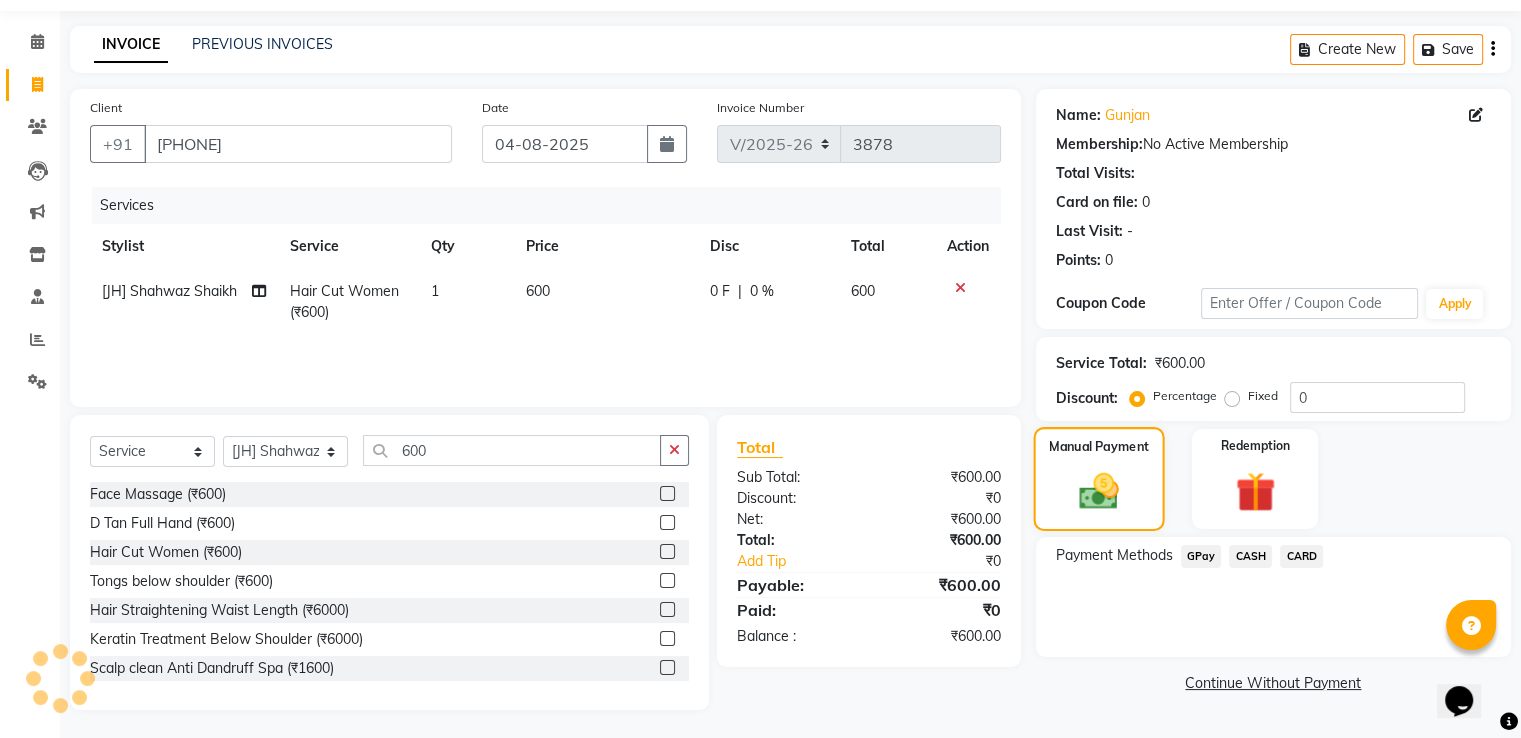 scroll, scrollTop: 64, scrollLeft: 0, axis: vertical 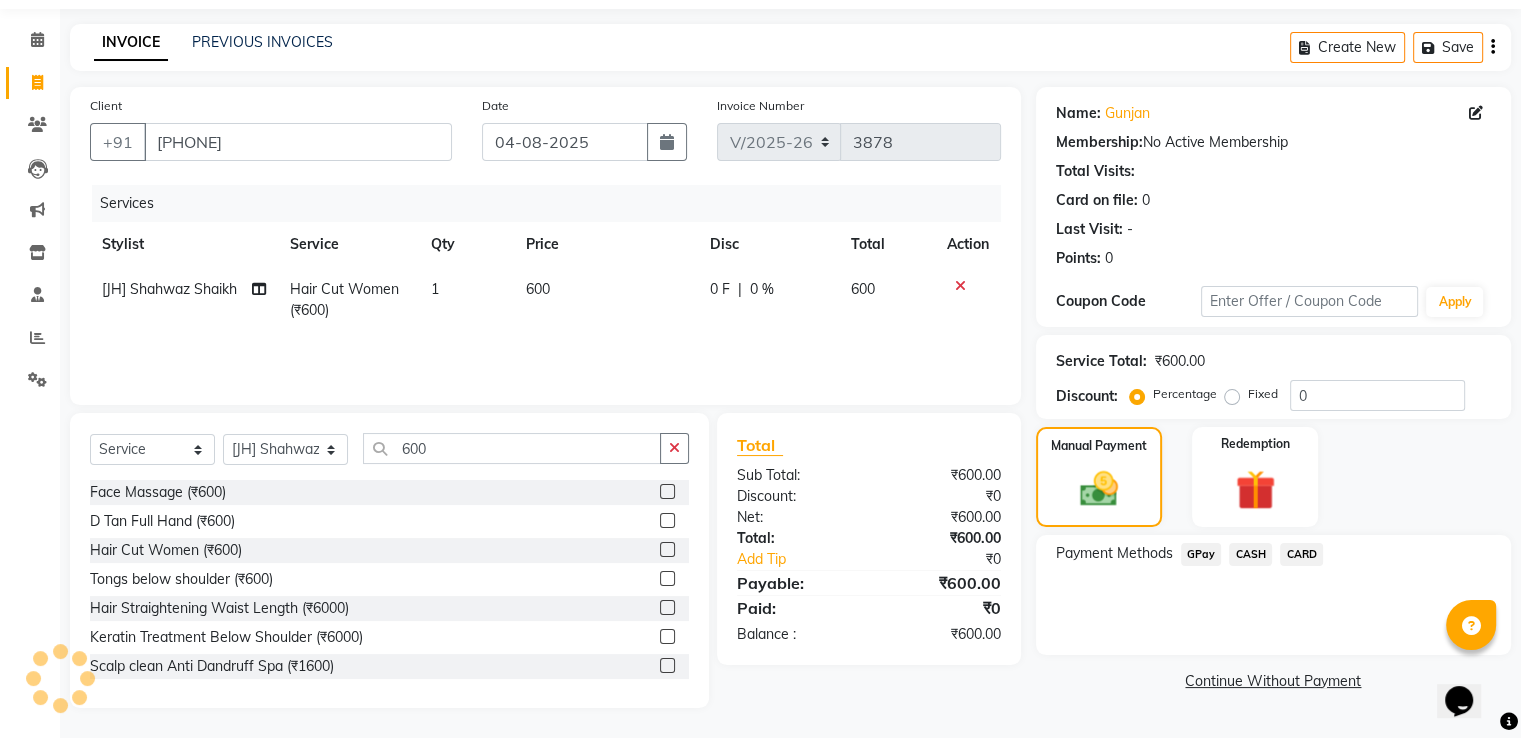 click on "GPay" 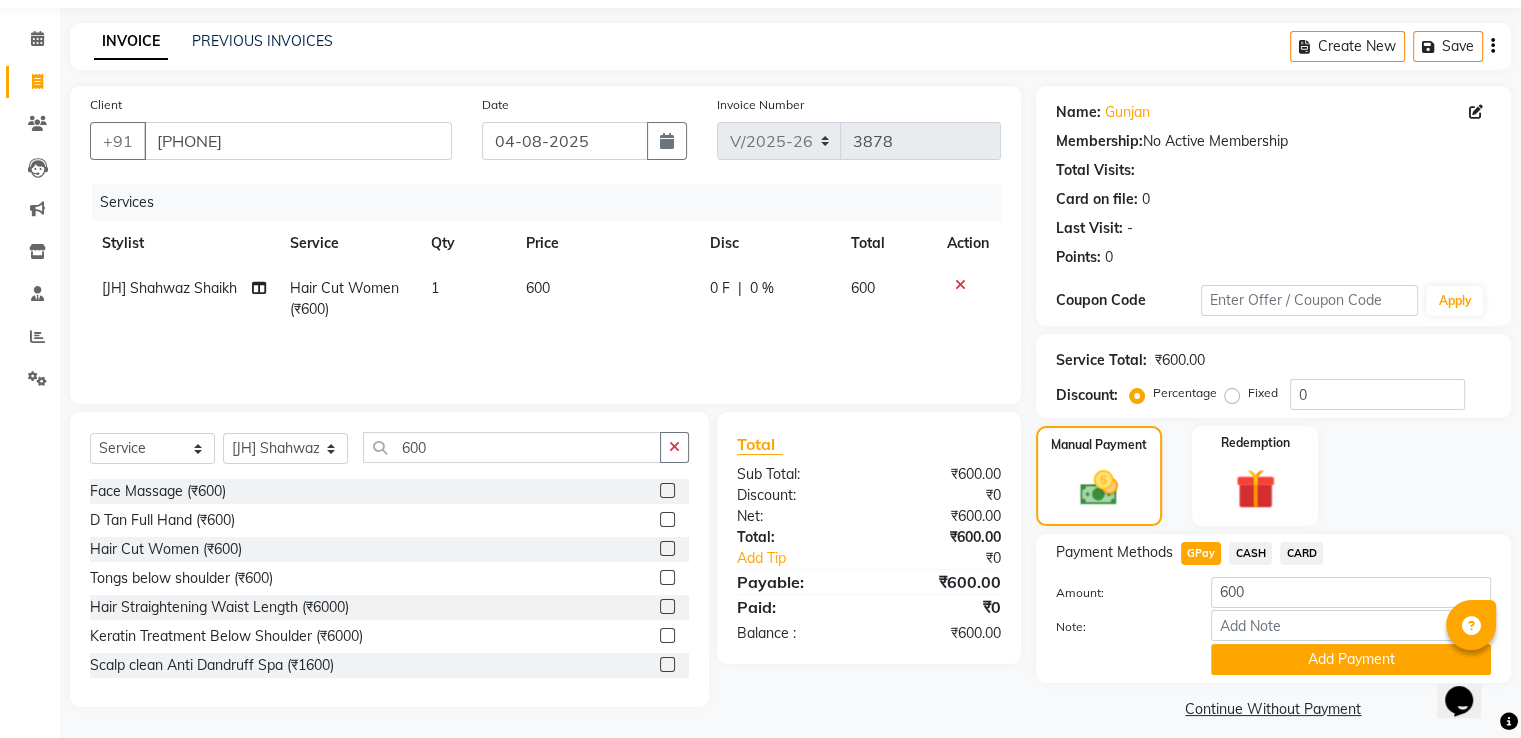 scroll, scrollTop: 81, scrollLeft: 0, axis: vertical 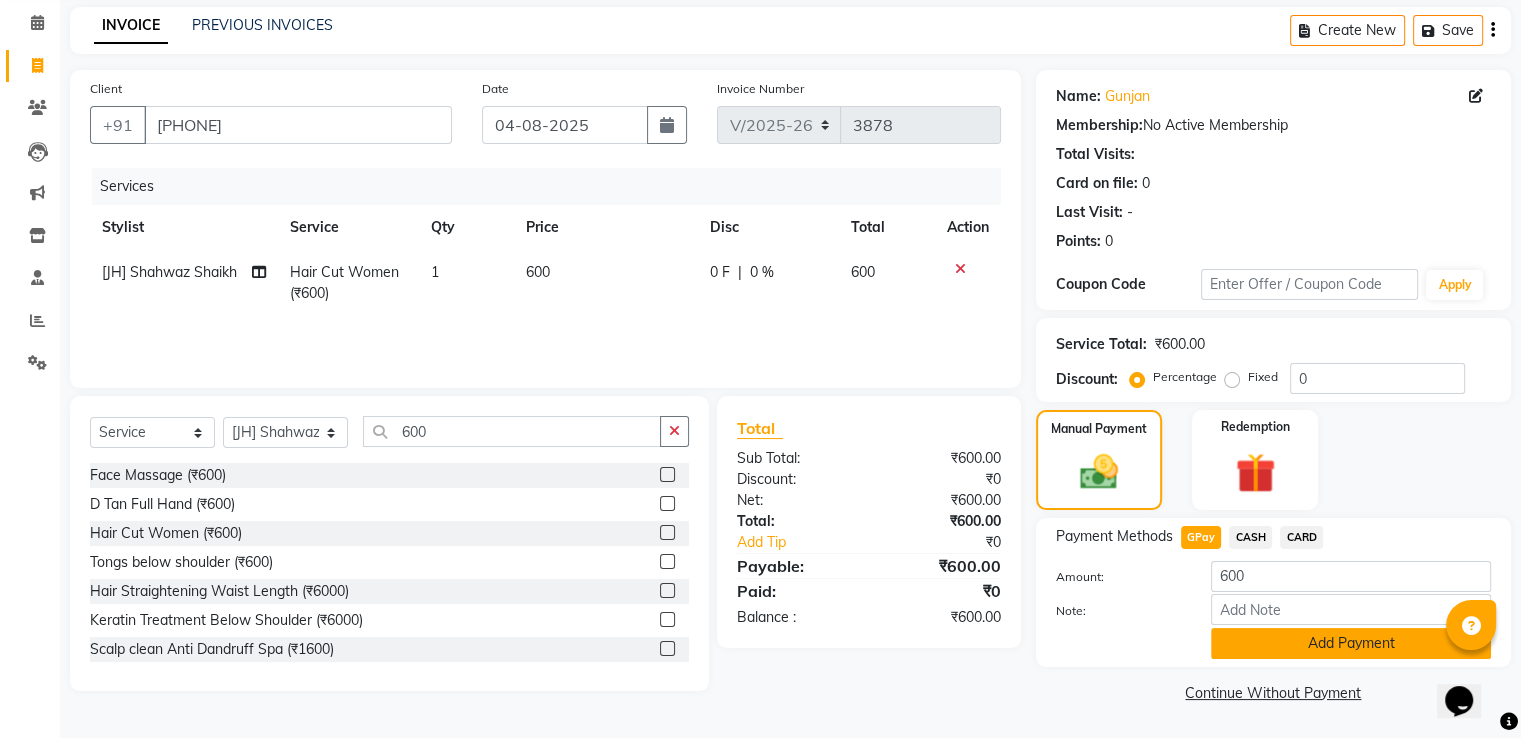 click on "Add Payment" 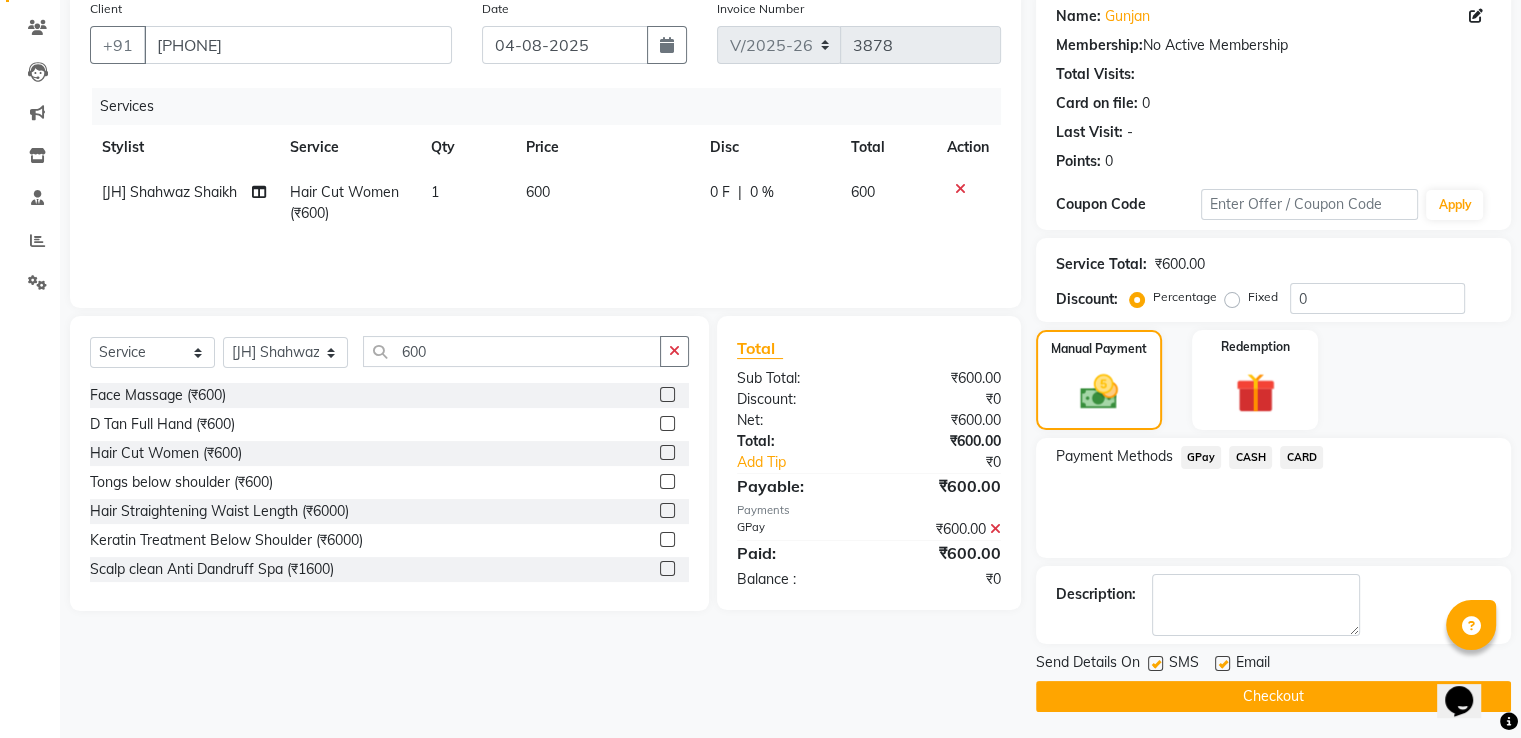 scroll, scrollTop: 163, scrollLeft: 0, axis: vertical 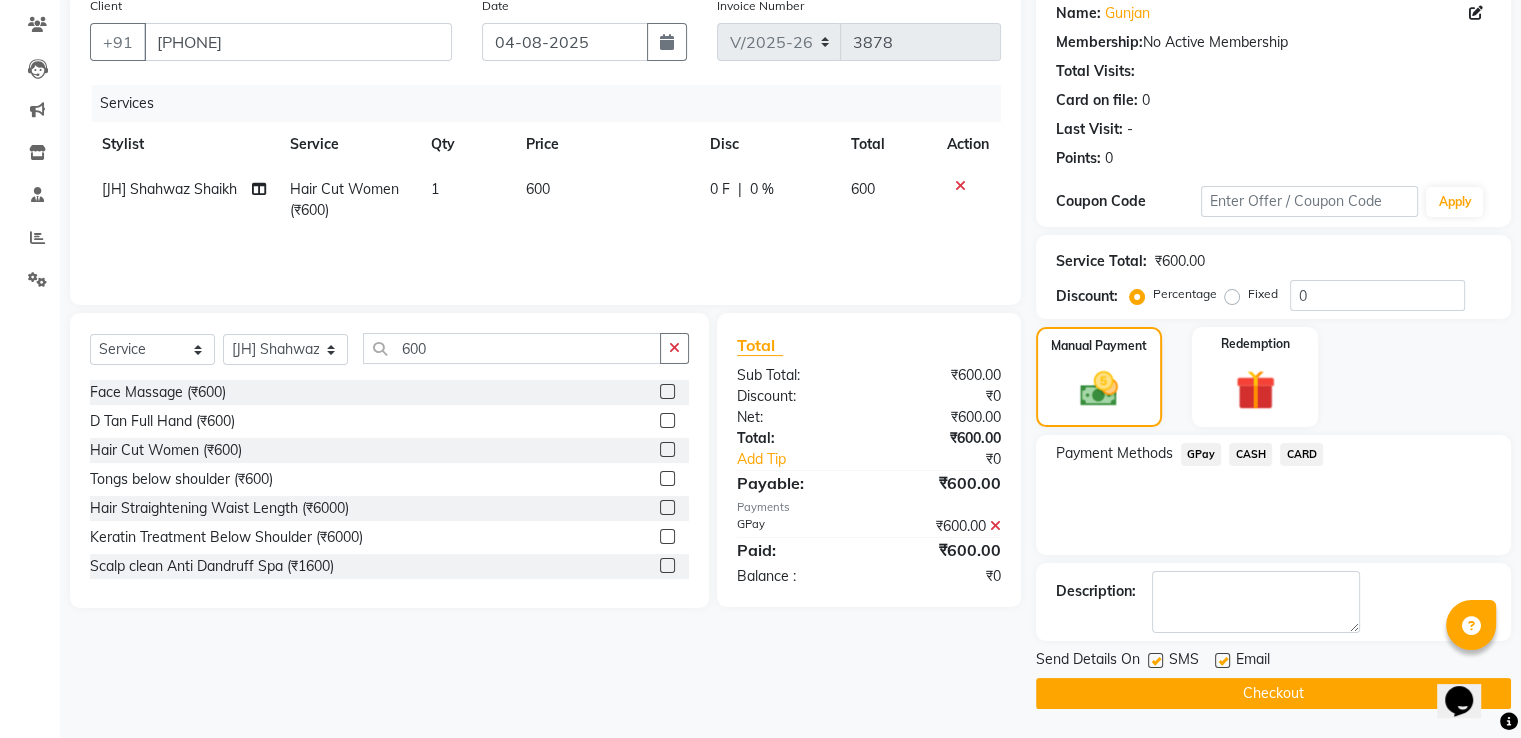 click 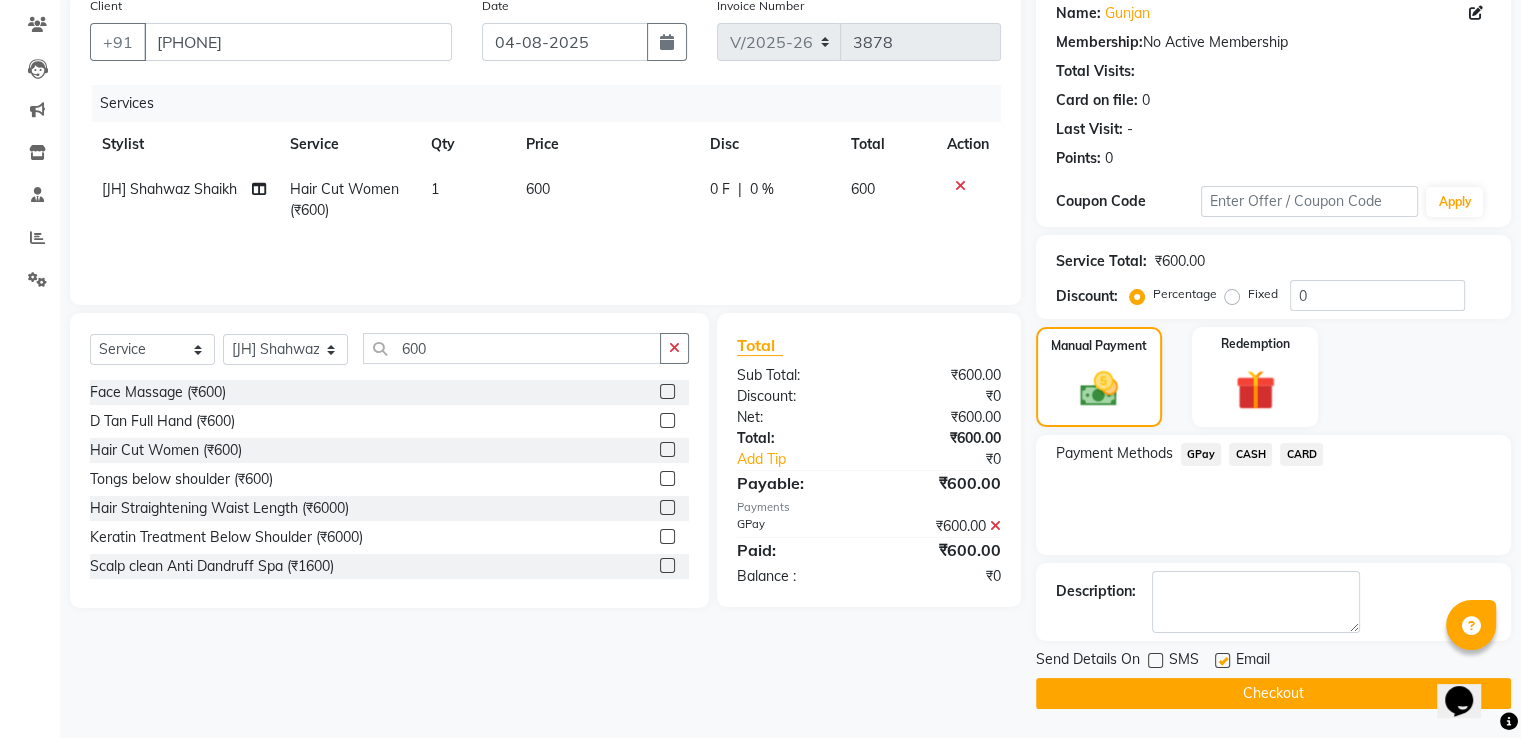 click on "Send Details On SMS Email  Checkout" 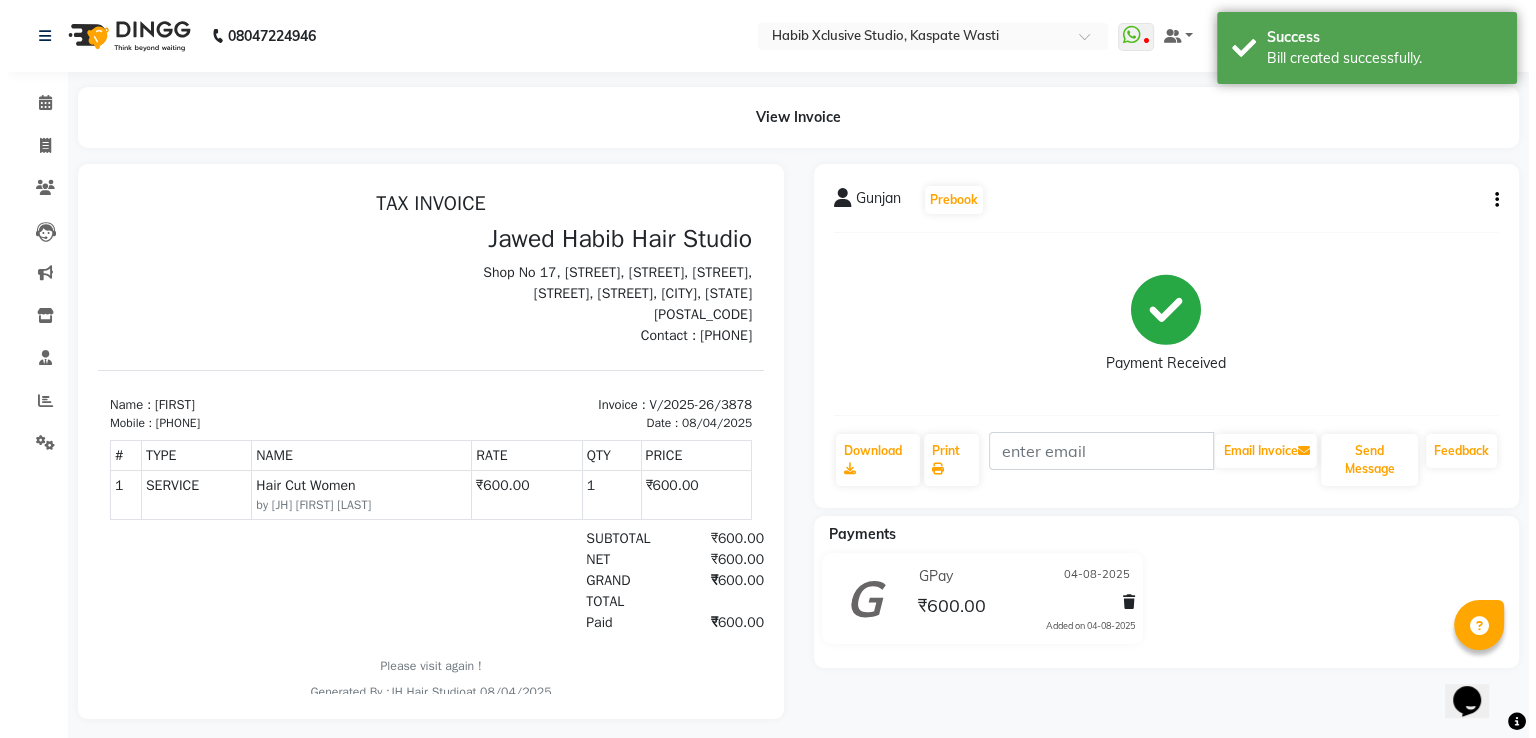 scroll, scrollTop: 0, scrollLeft: 0, axis: both 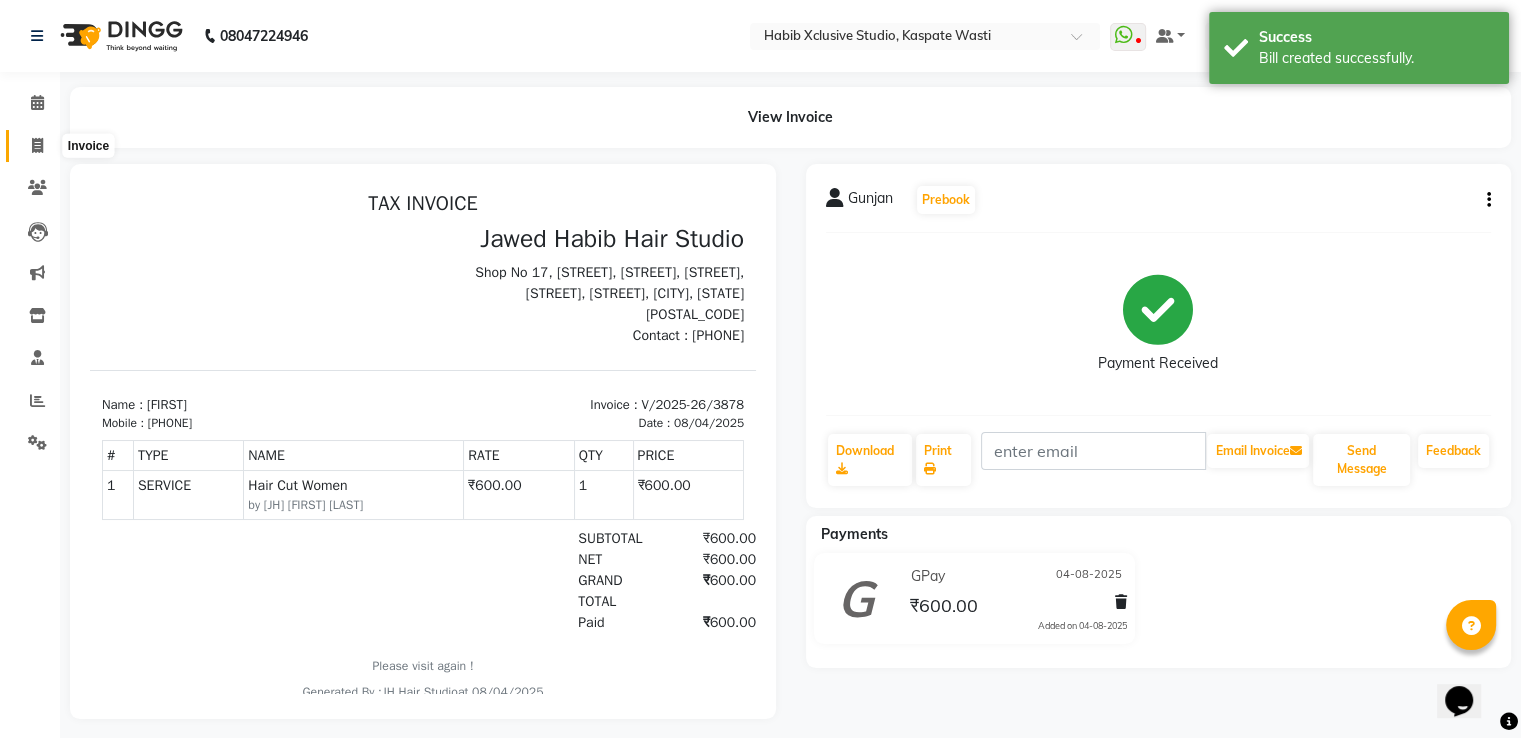 click 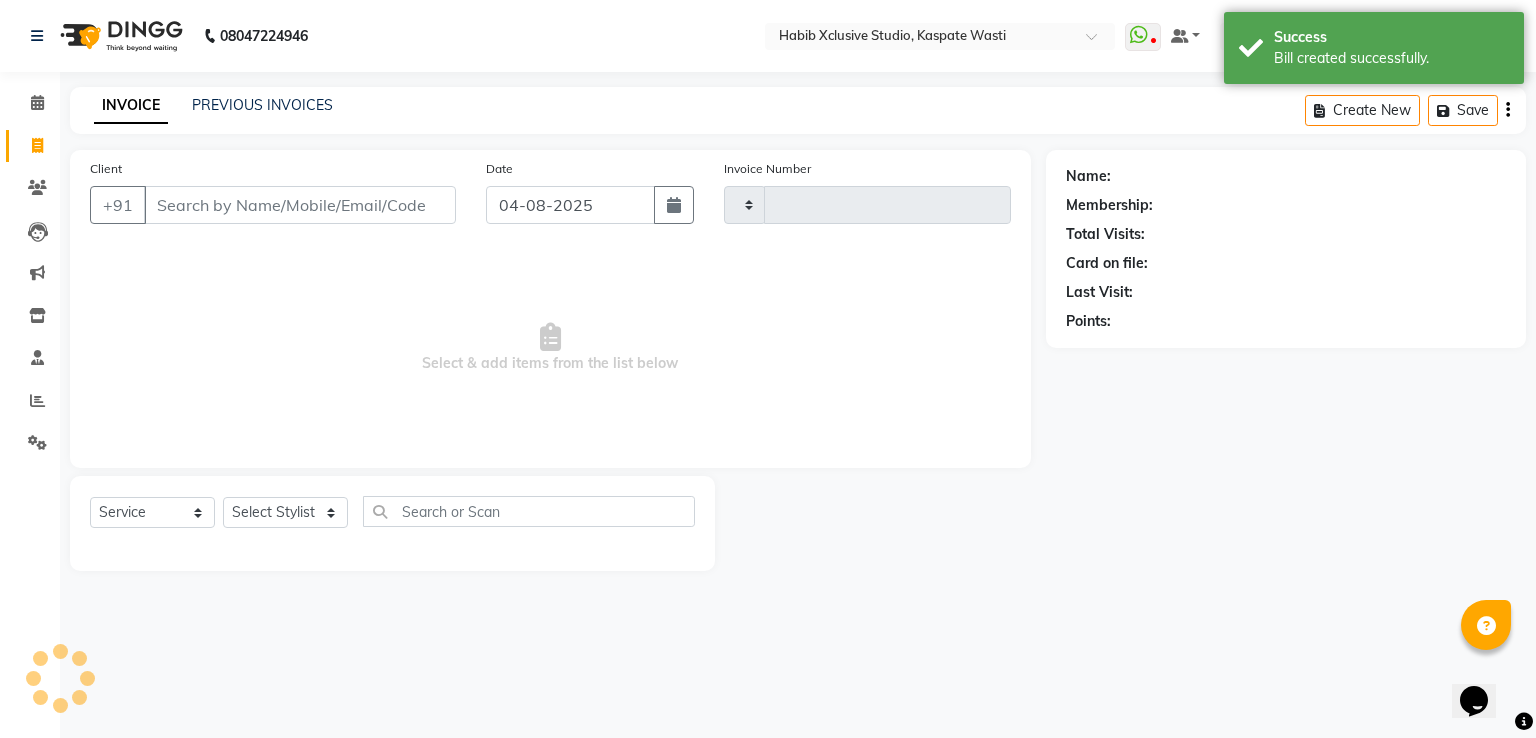 type on "3879" 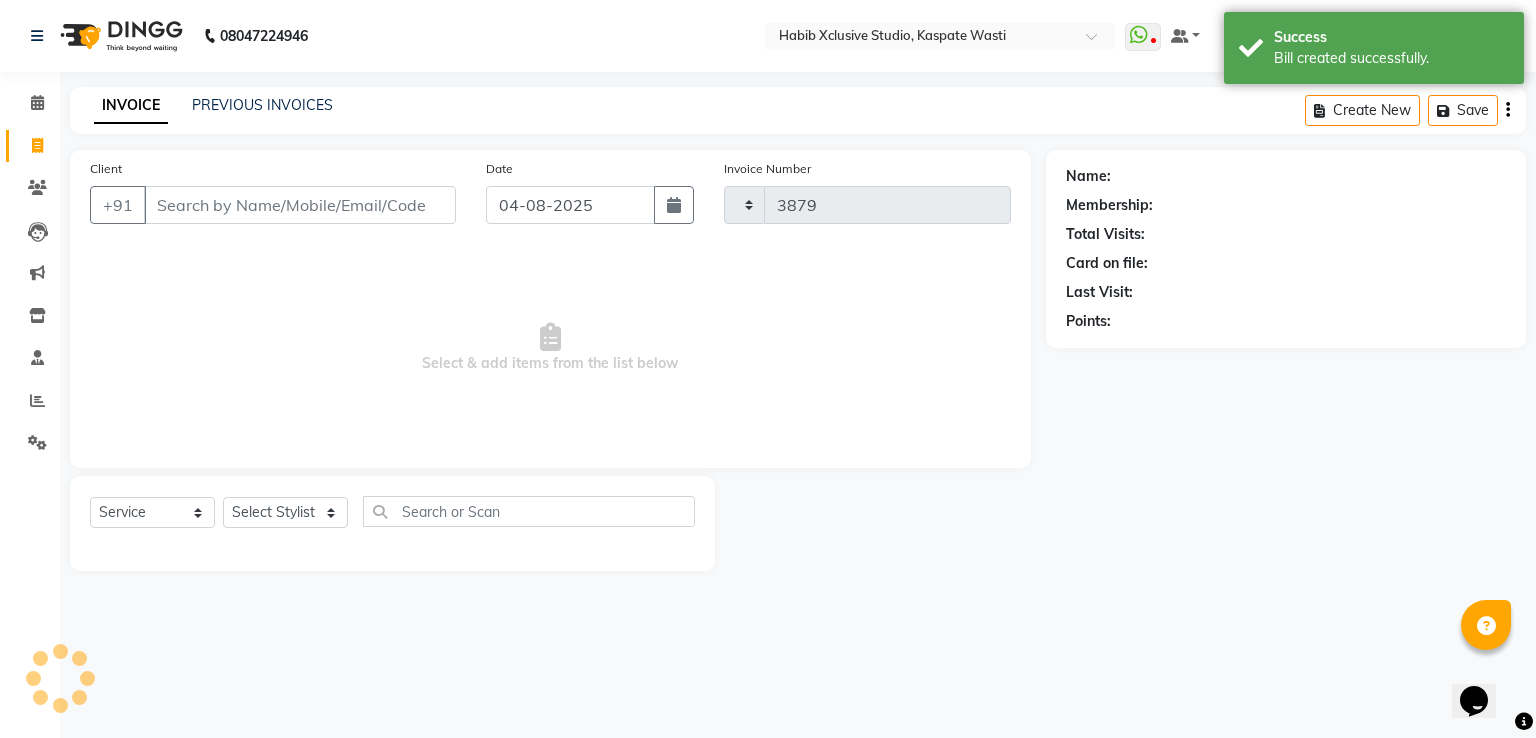 select on "130" 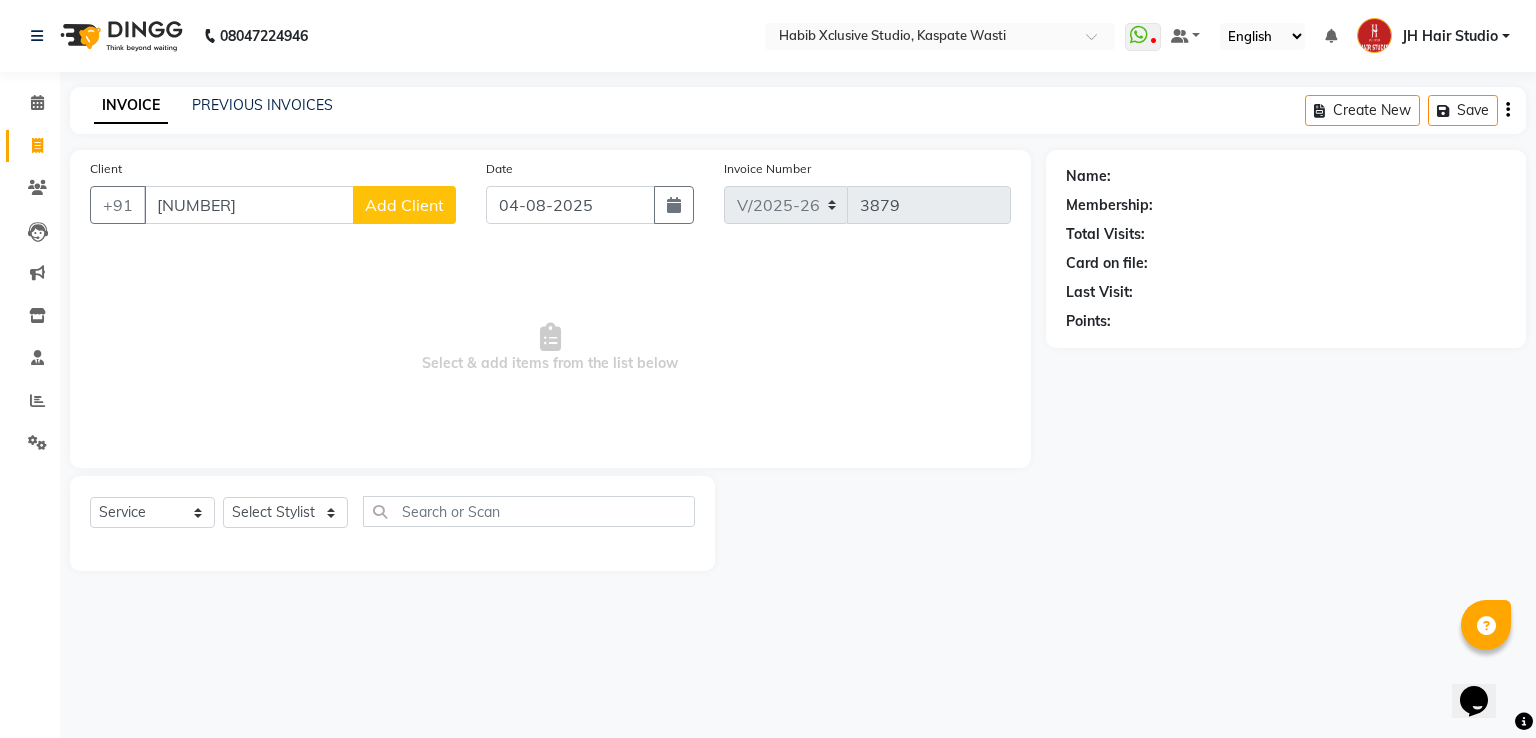 type on "[NUMBER]" 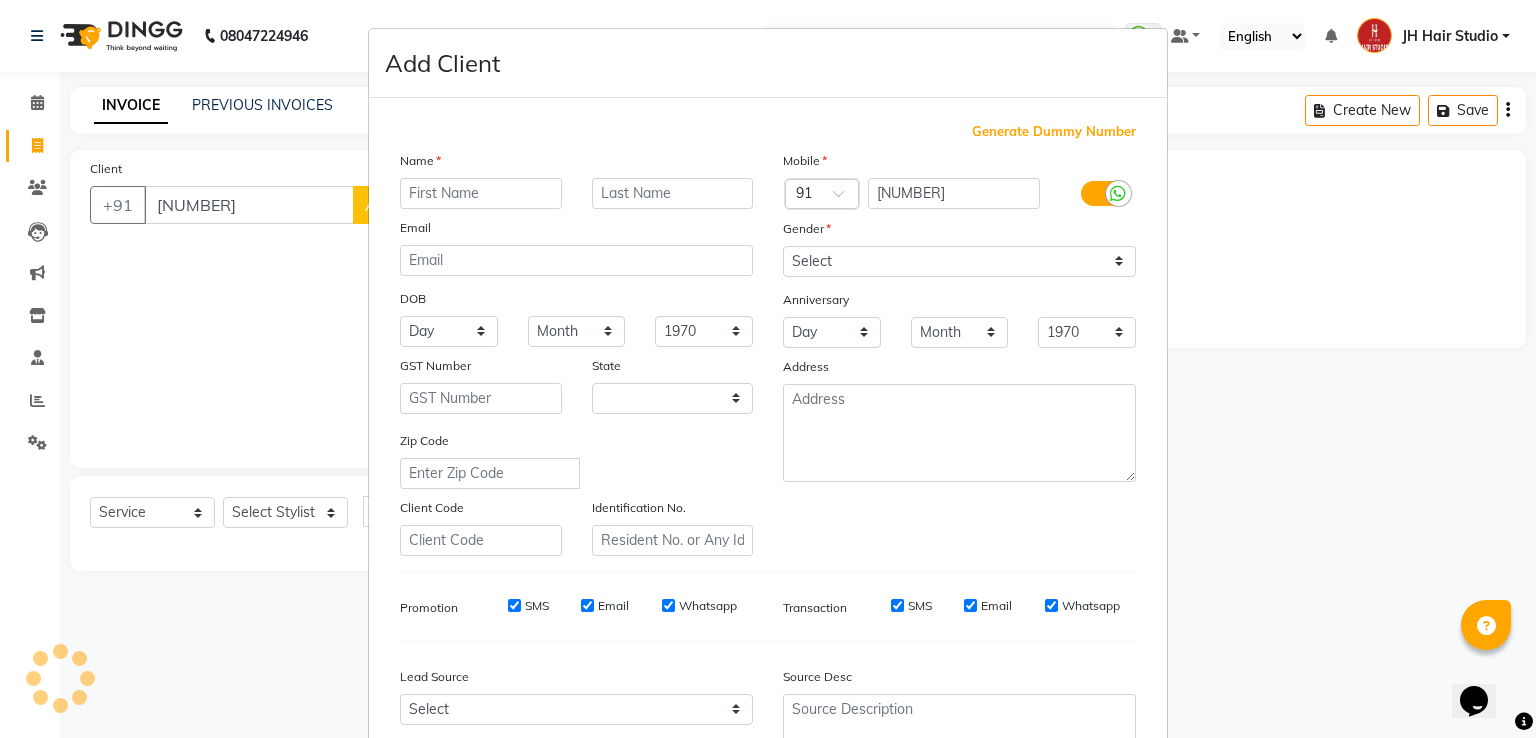 select on "22" 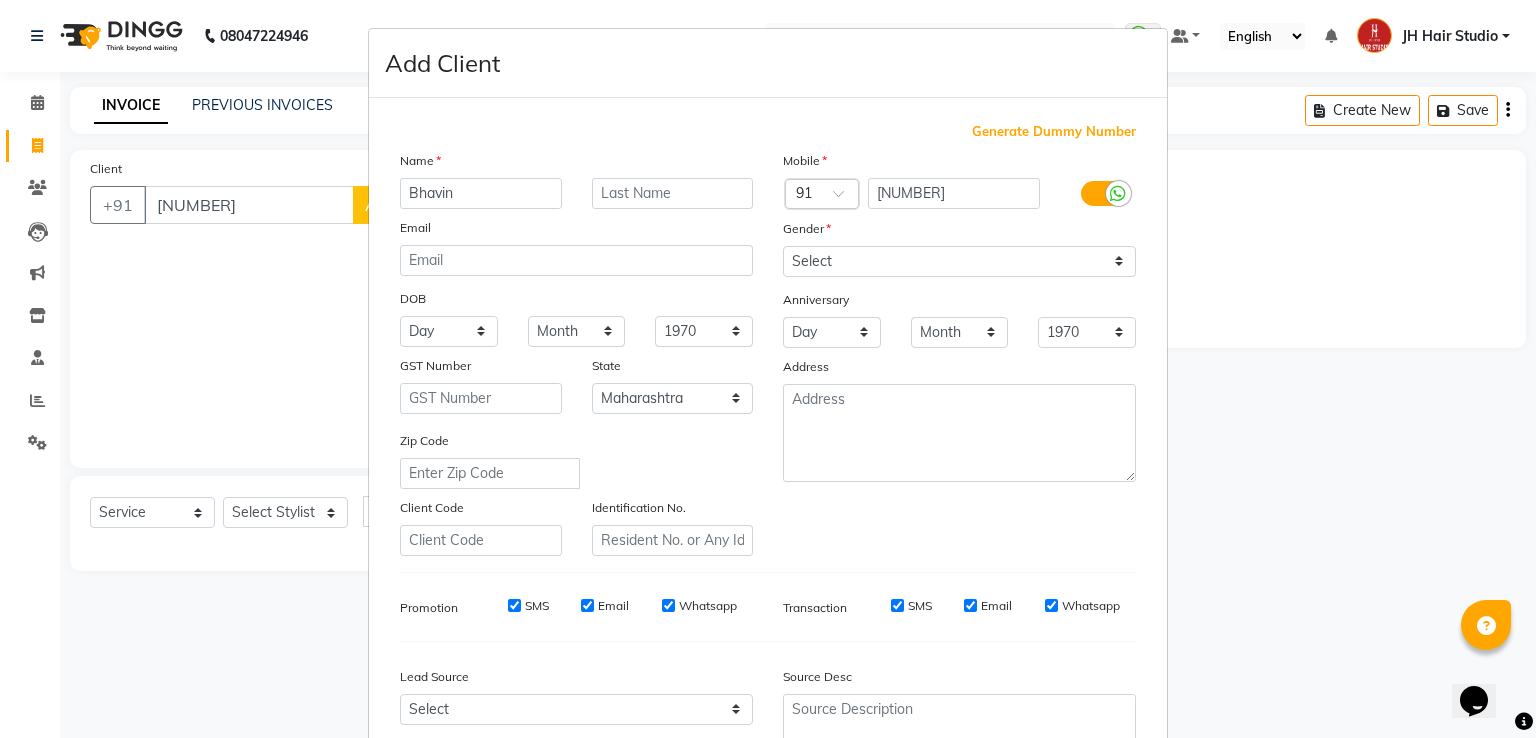 type on "Bhavin" 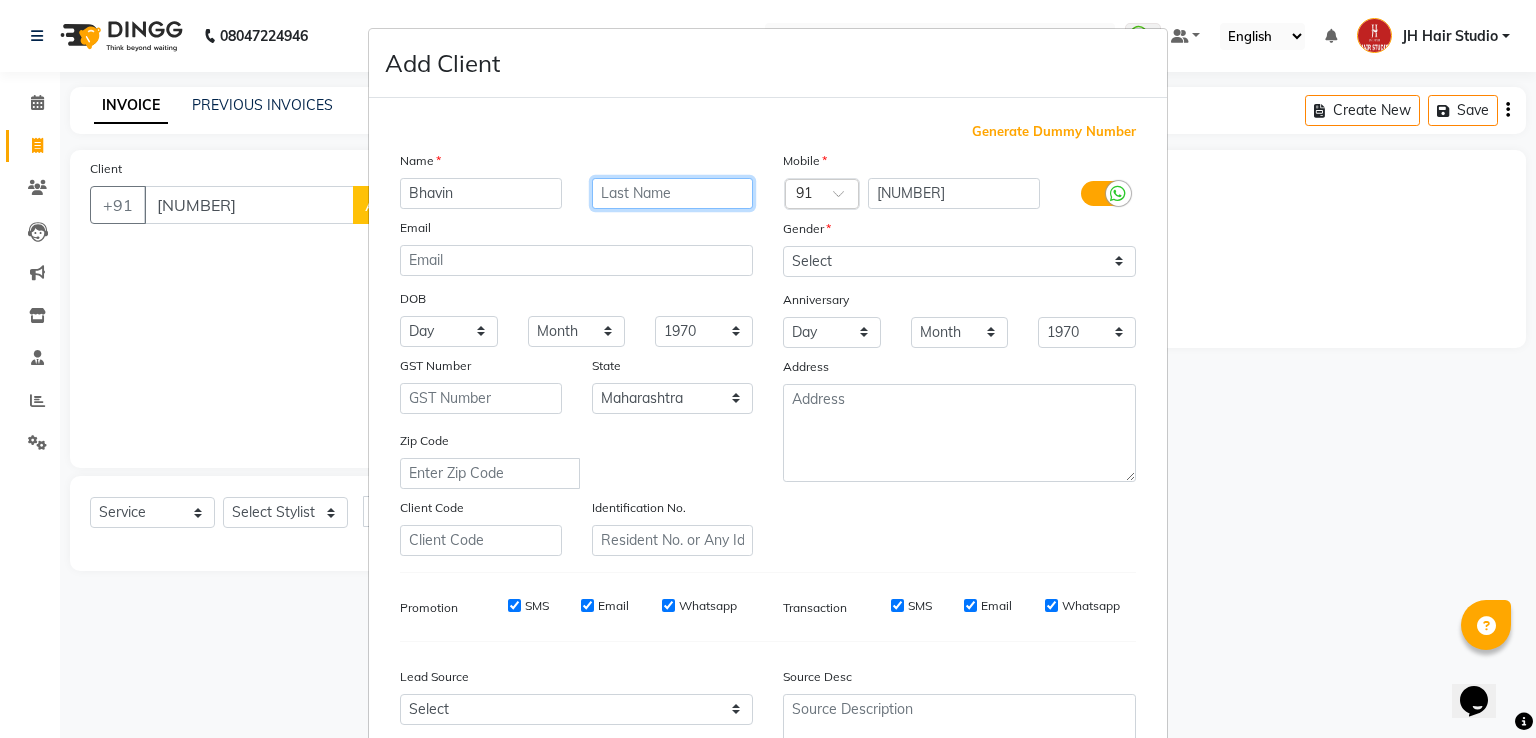 click at bounding box center [673, 193] 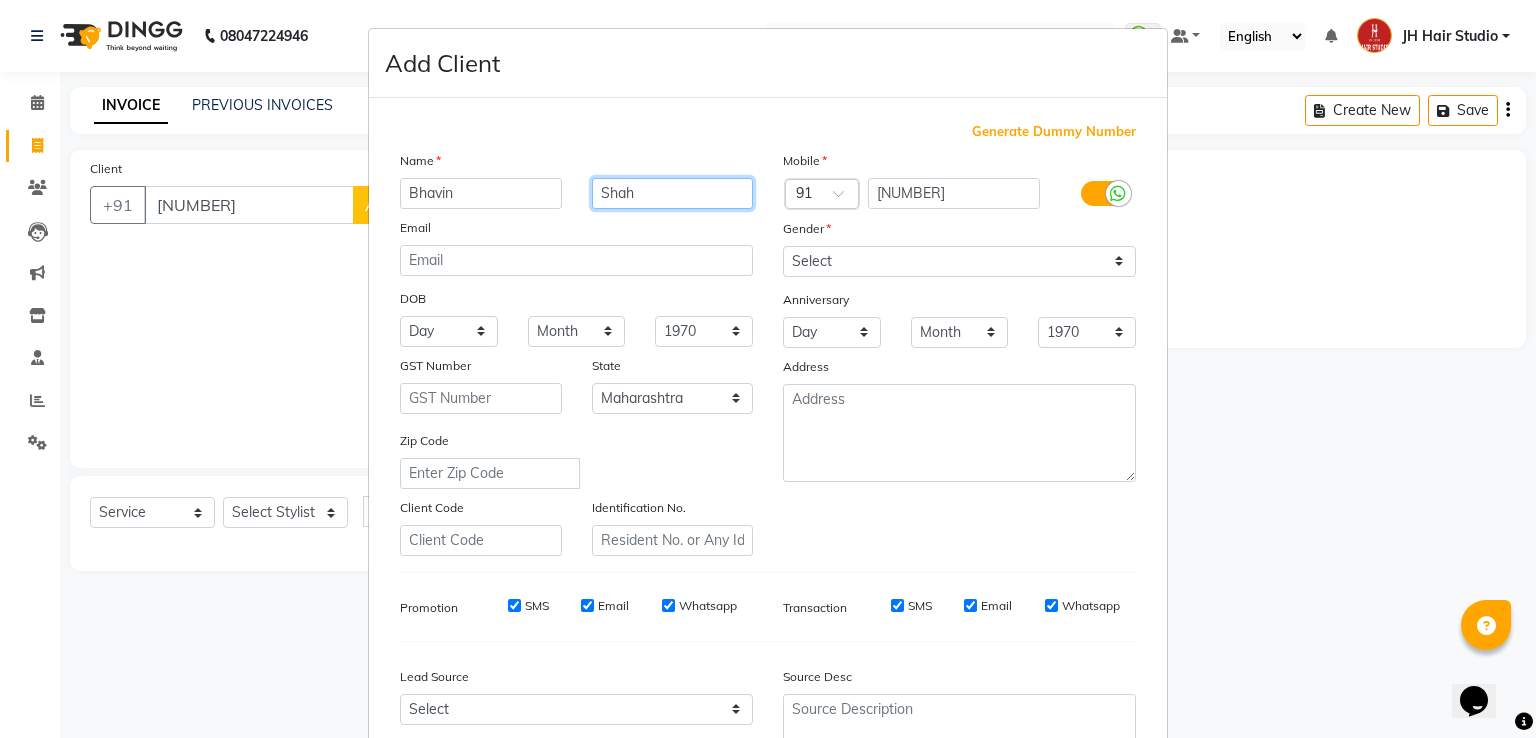 type on "Shah" 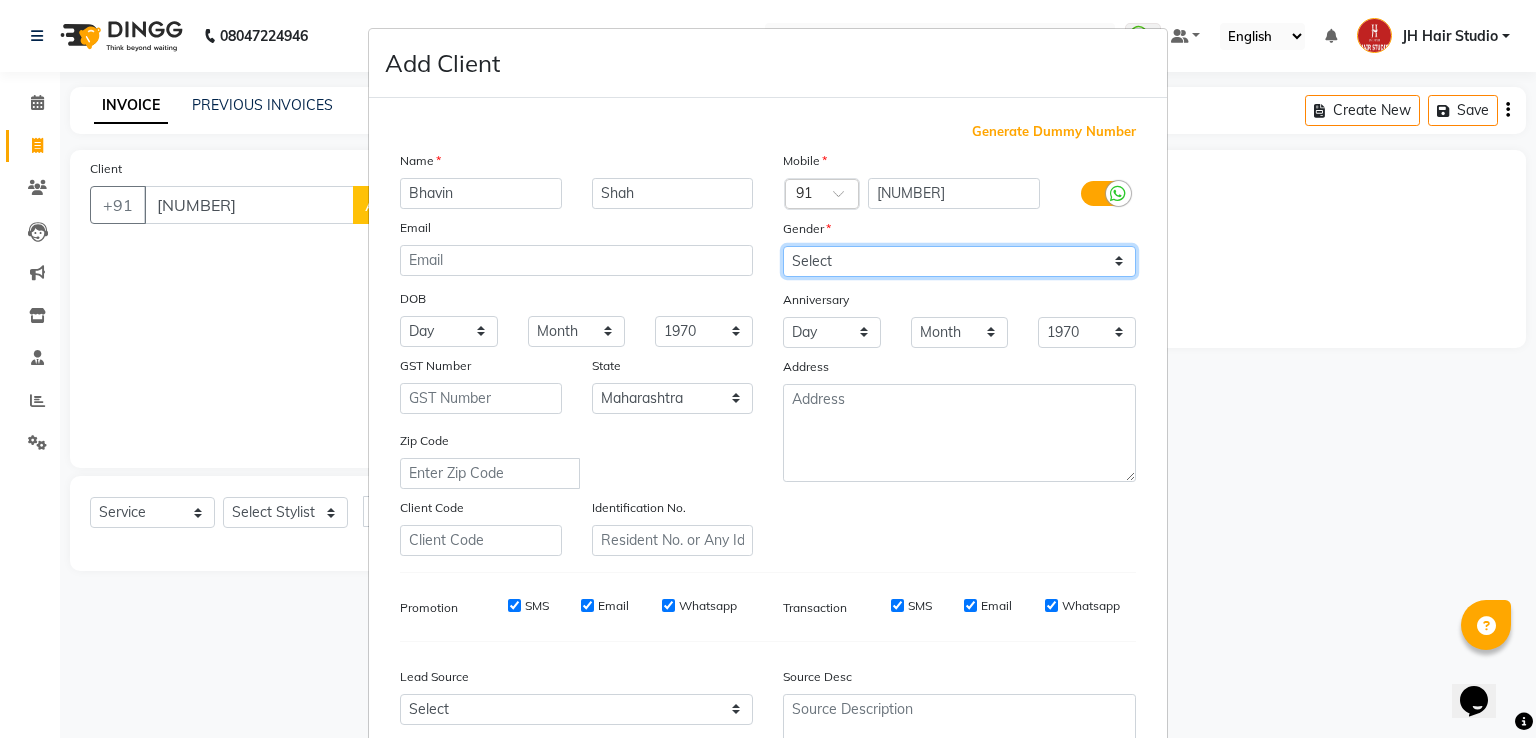 click on "Select Male Female Other Prefer Not To Say" at bounding box center (959, 261) 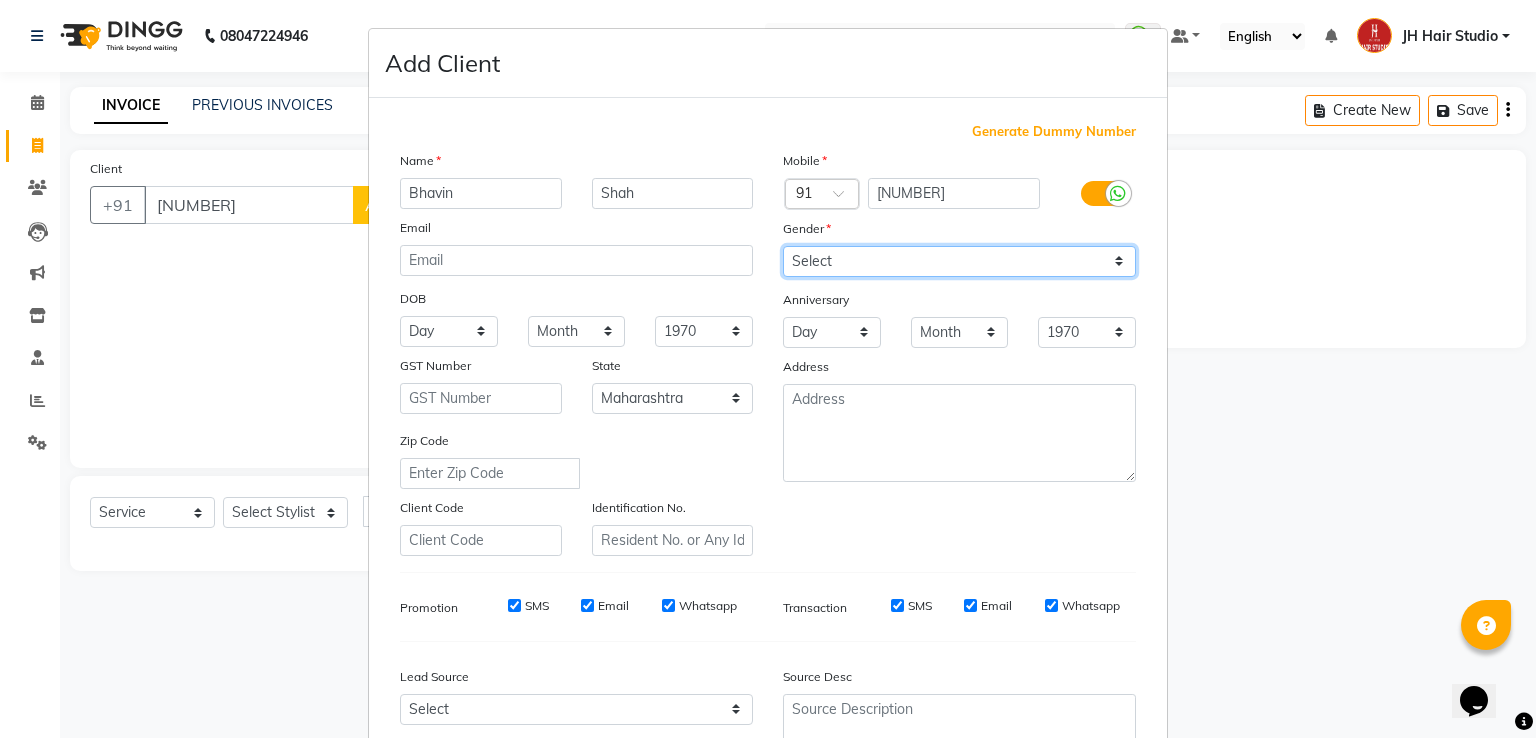 select on "male" 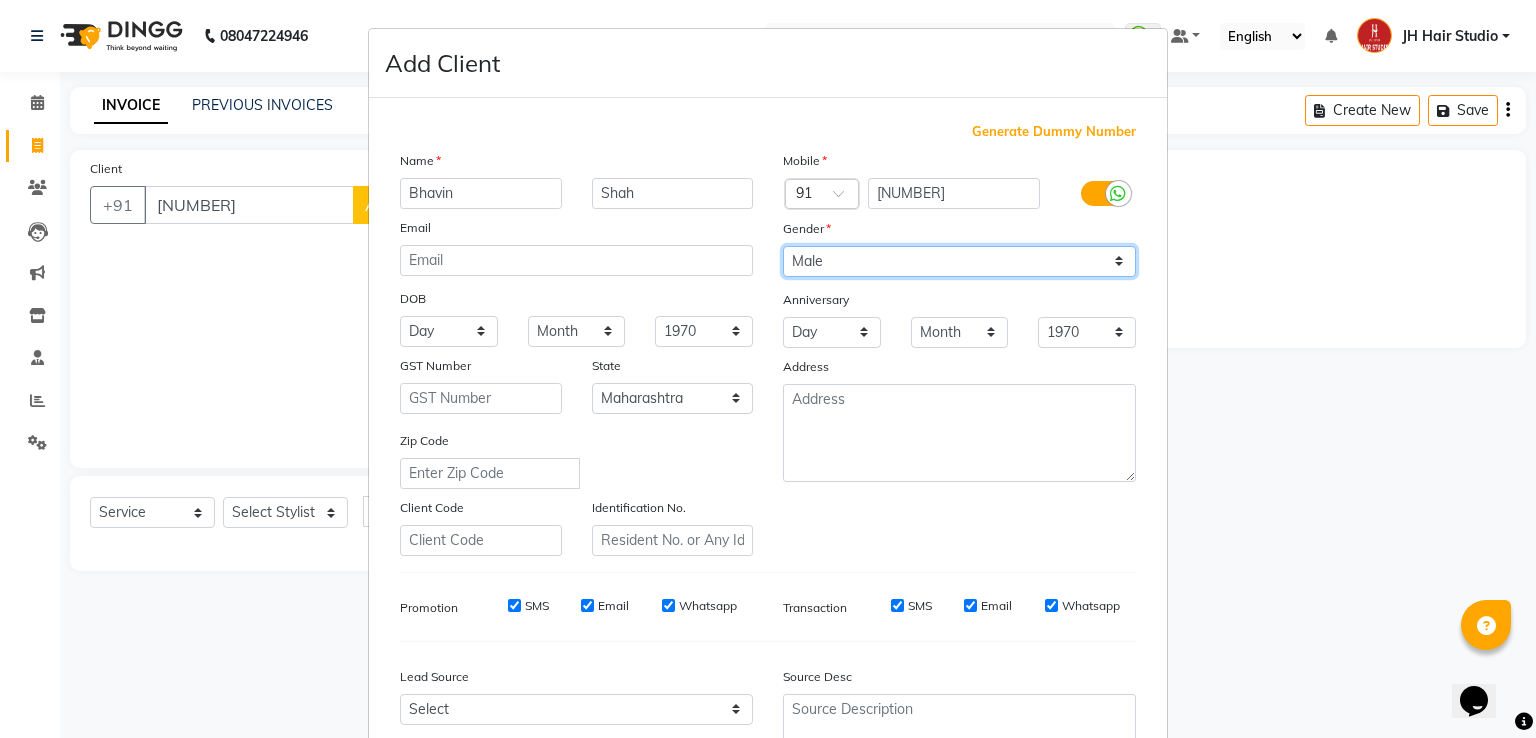 click on "Select Male Female Other Prefer Not To Say" at bounding box center (959, 261) 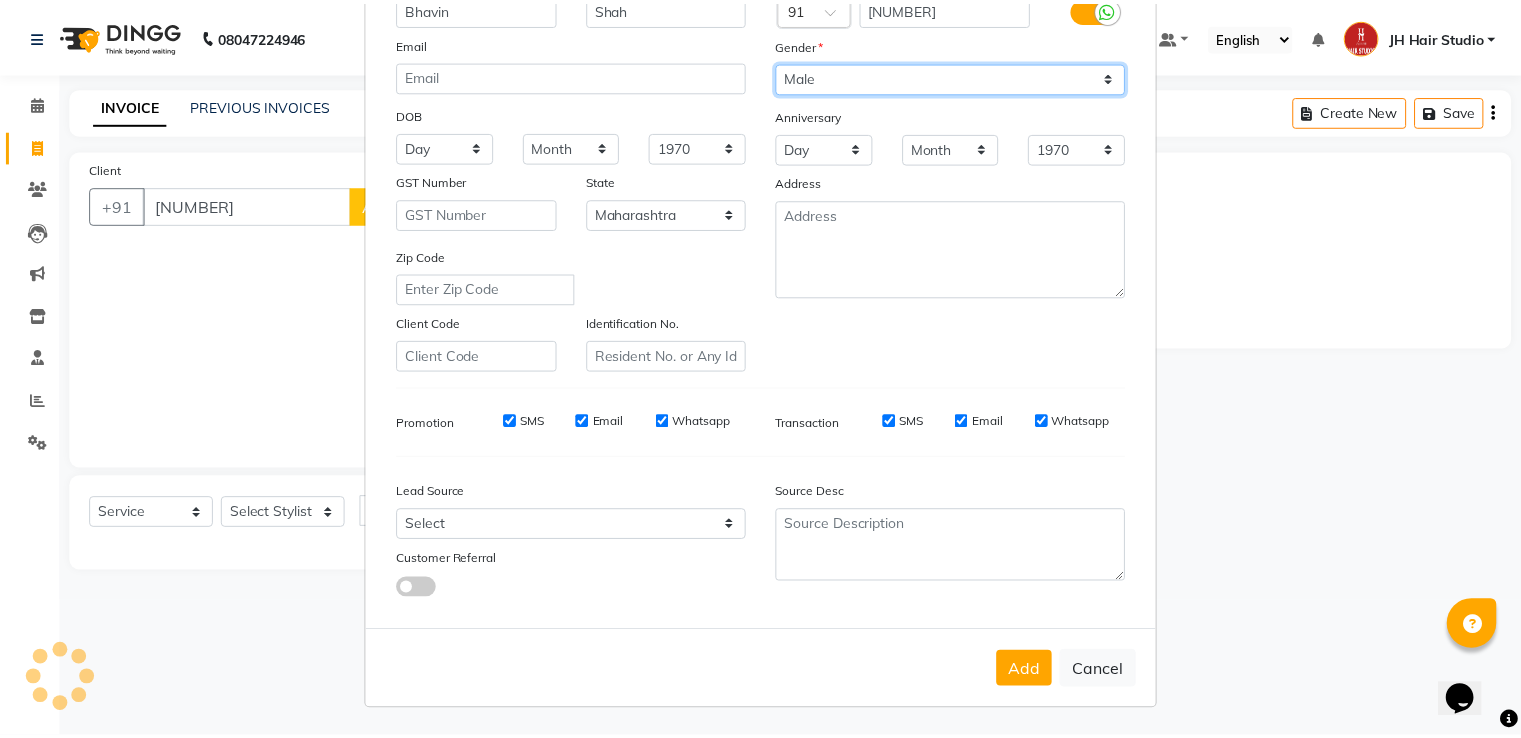 scroll, scrollTop: 195, scrollLeft: 0, axis: vertical 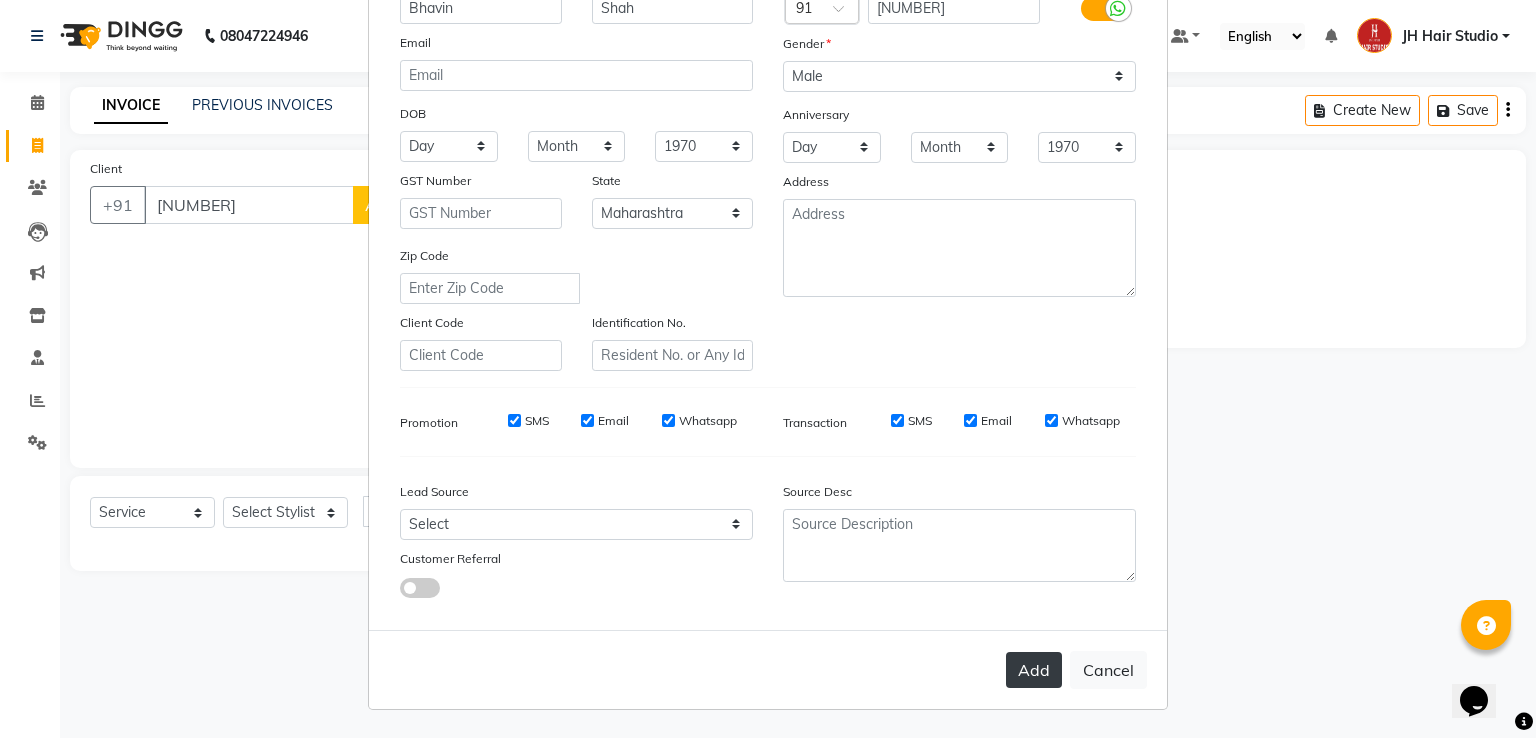 click on "Add" at bounding box center [1034, 670] 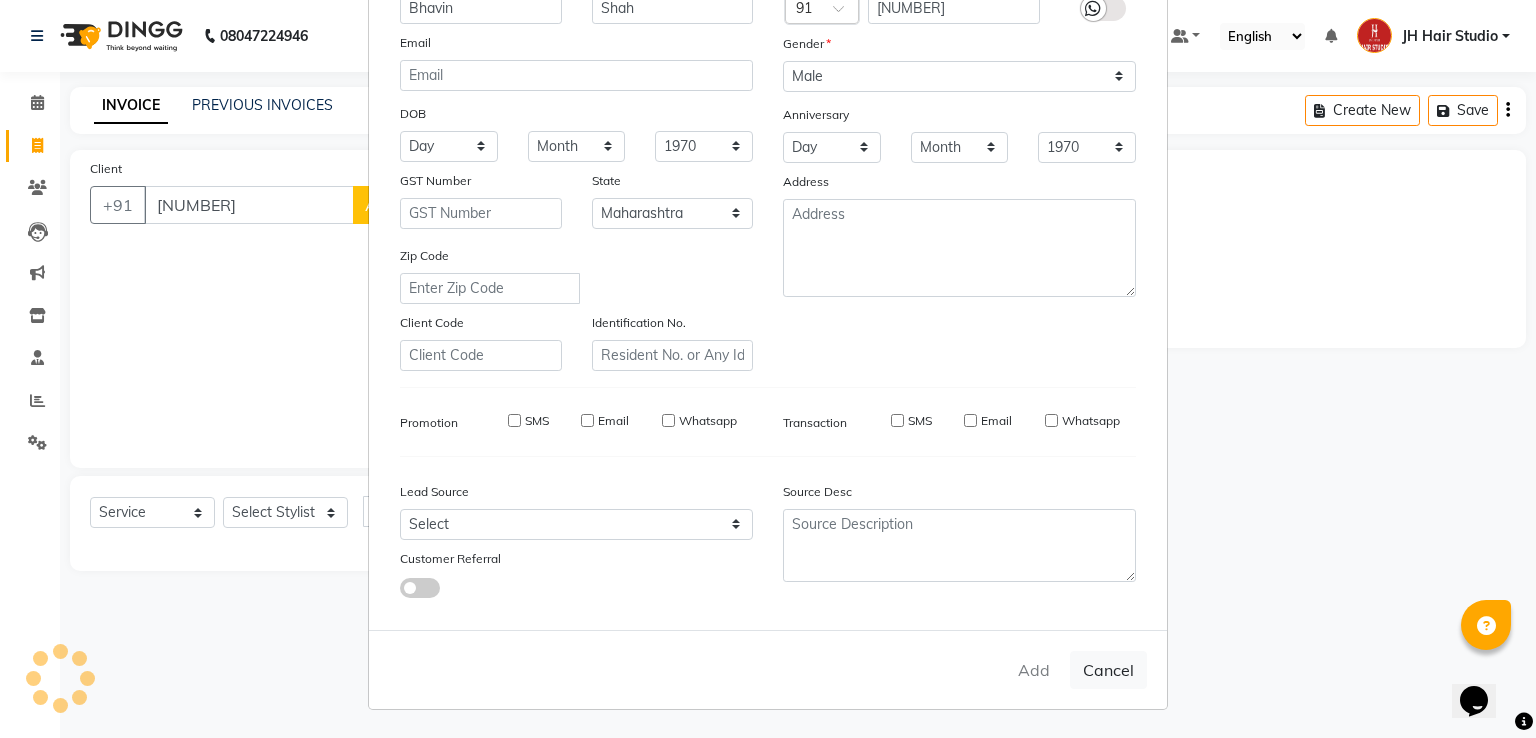 type 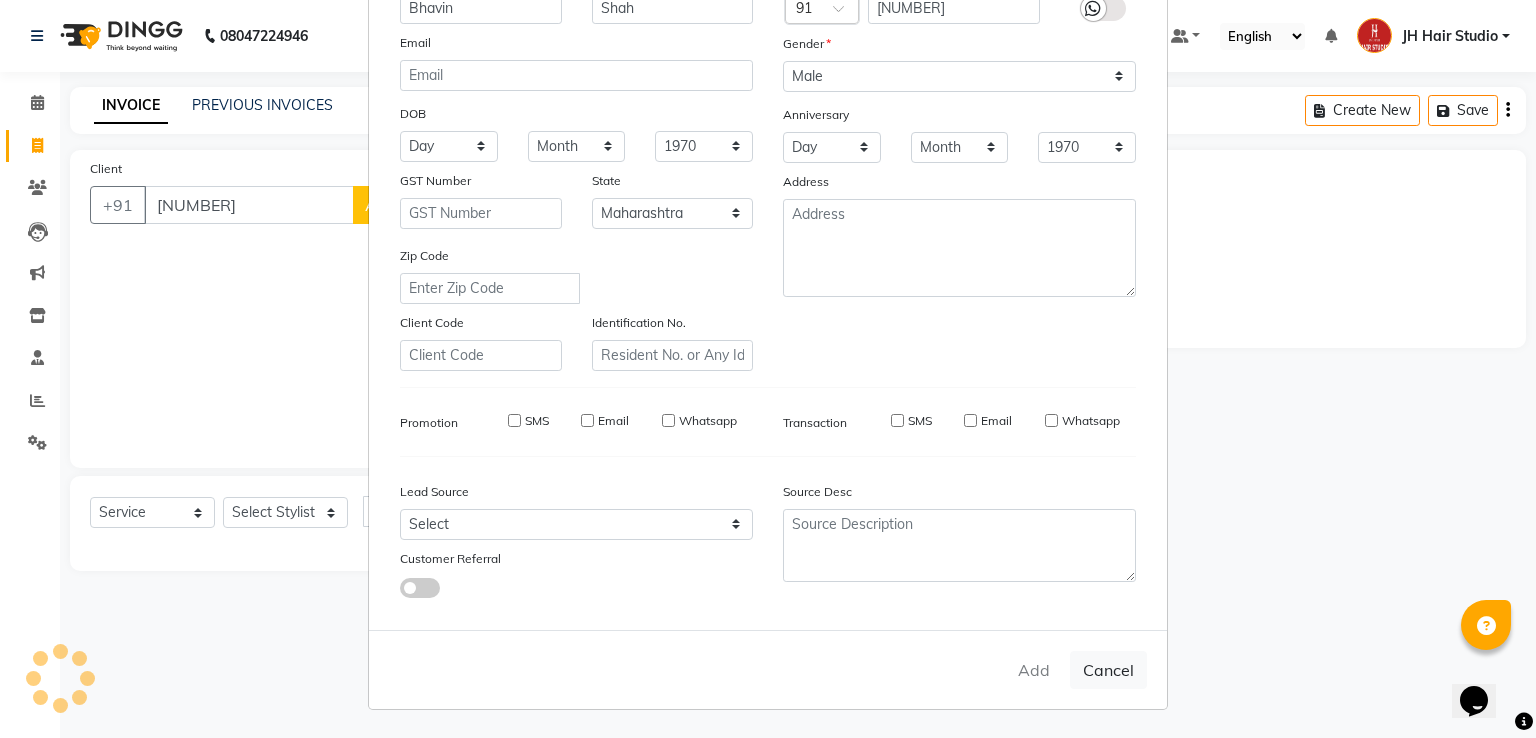 type 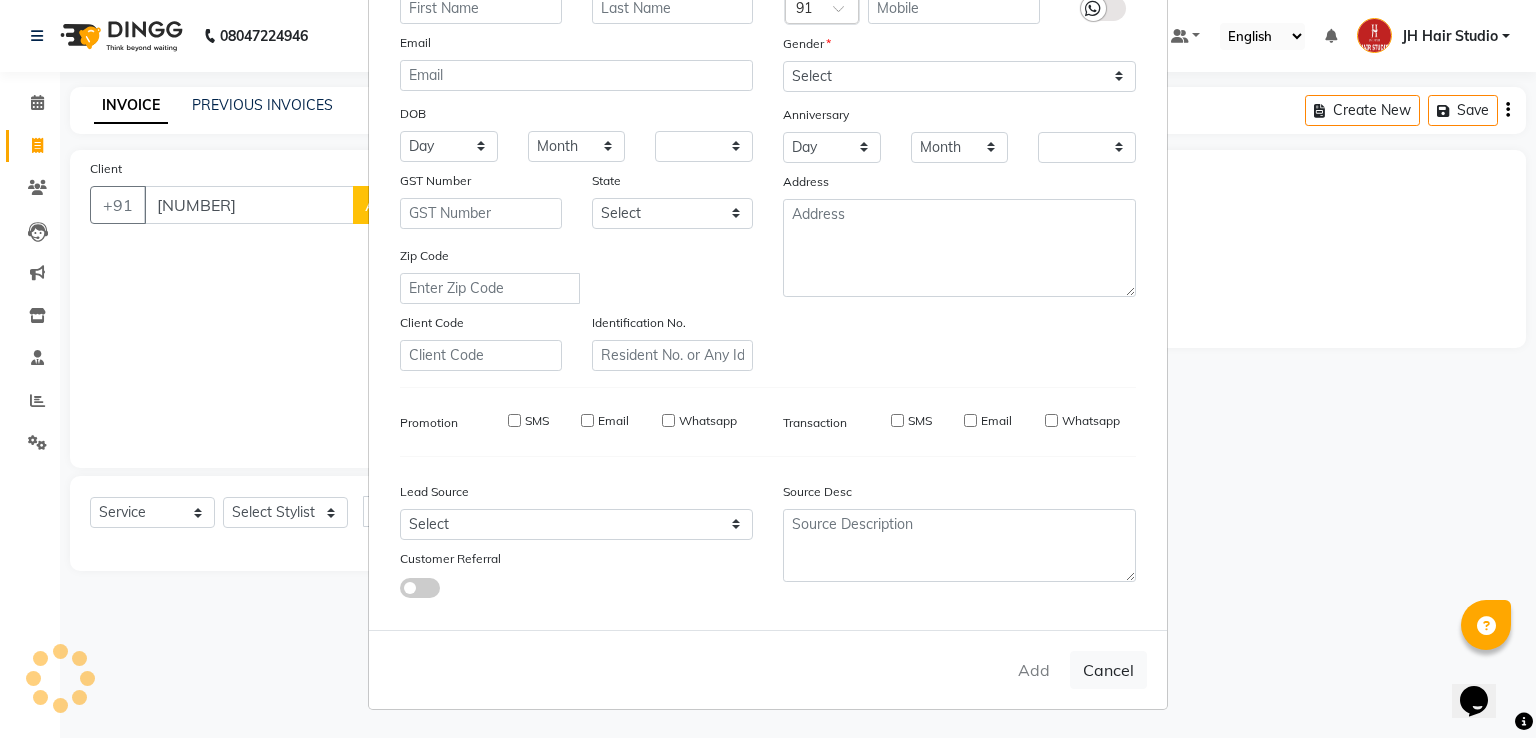 checkbox on "false" 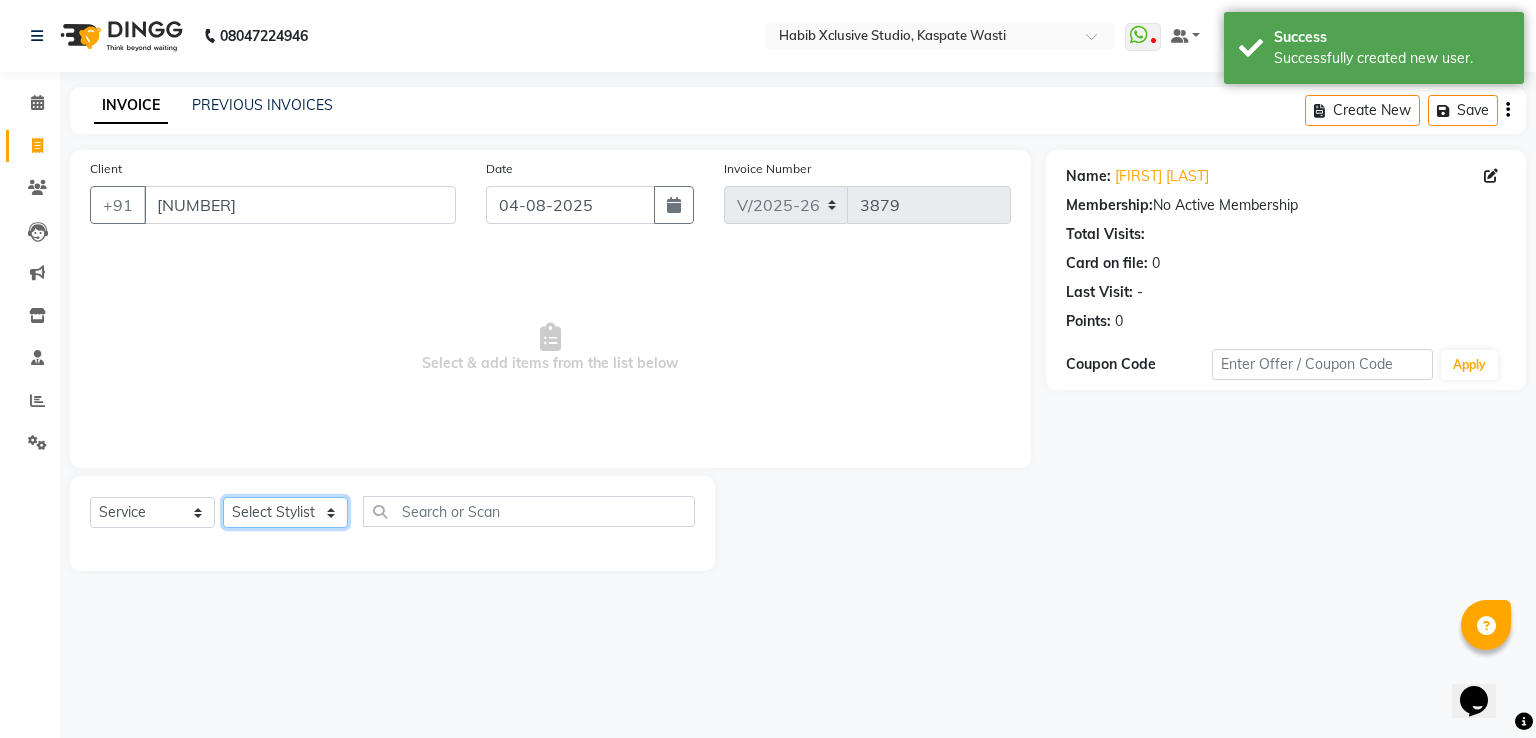 click on "Select Stylist [F1] GANESH [F1] Jagdish  [ F1] RAM [F1]Sanjay [F1]Siddhu [F1] Suraj  [F1] USHA [F2] AYAN  [F2] Deepak [F2] Smital [JH] DUBALE  GANESH [JH] Gopal Wagh JH Hair Studio [JH] Harish [JH] Omkar [JH] Shahwaz Shaikh [JH] SIDDHANT  [JH] SWAPNIL [JH] Tushaar" 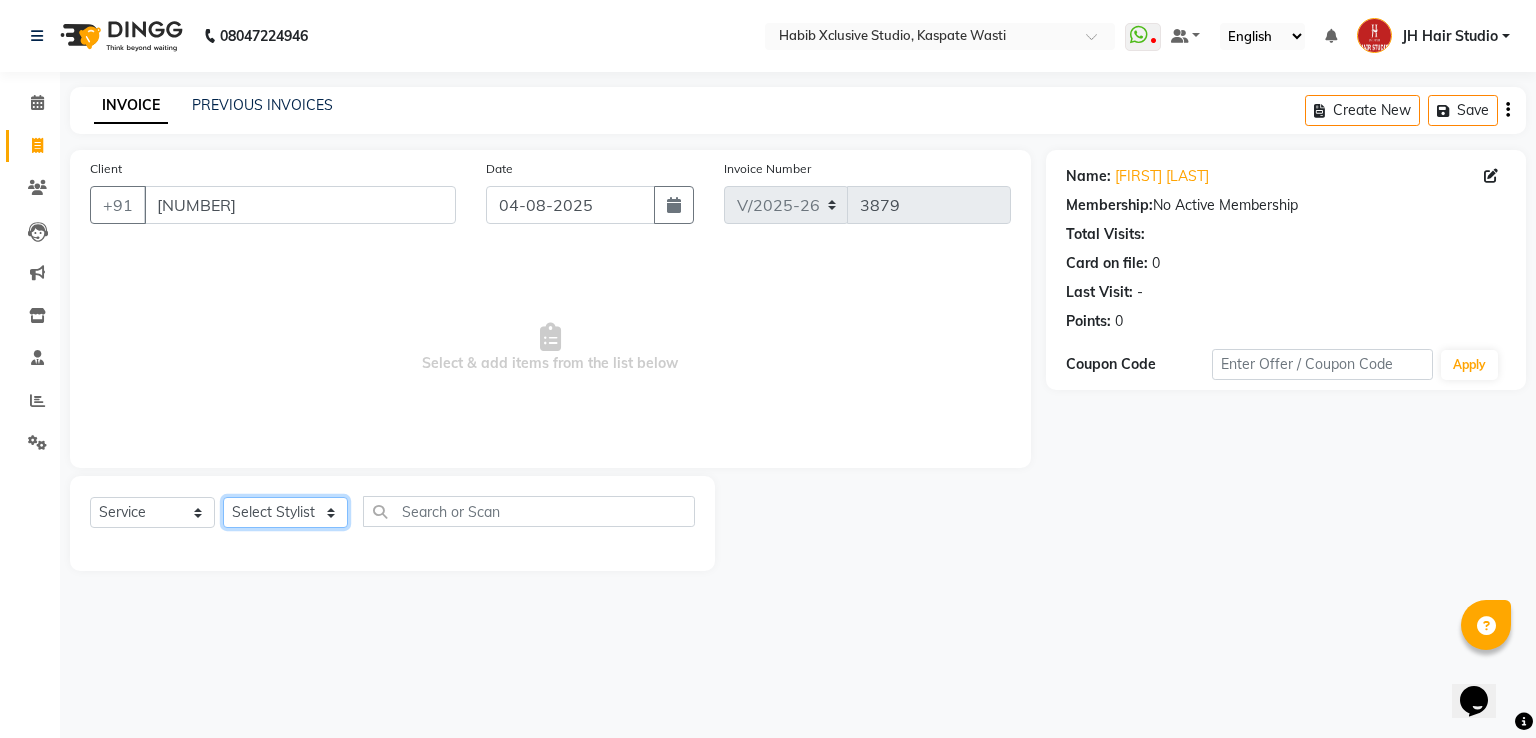 select on "68687" 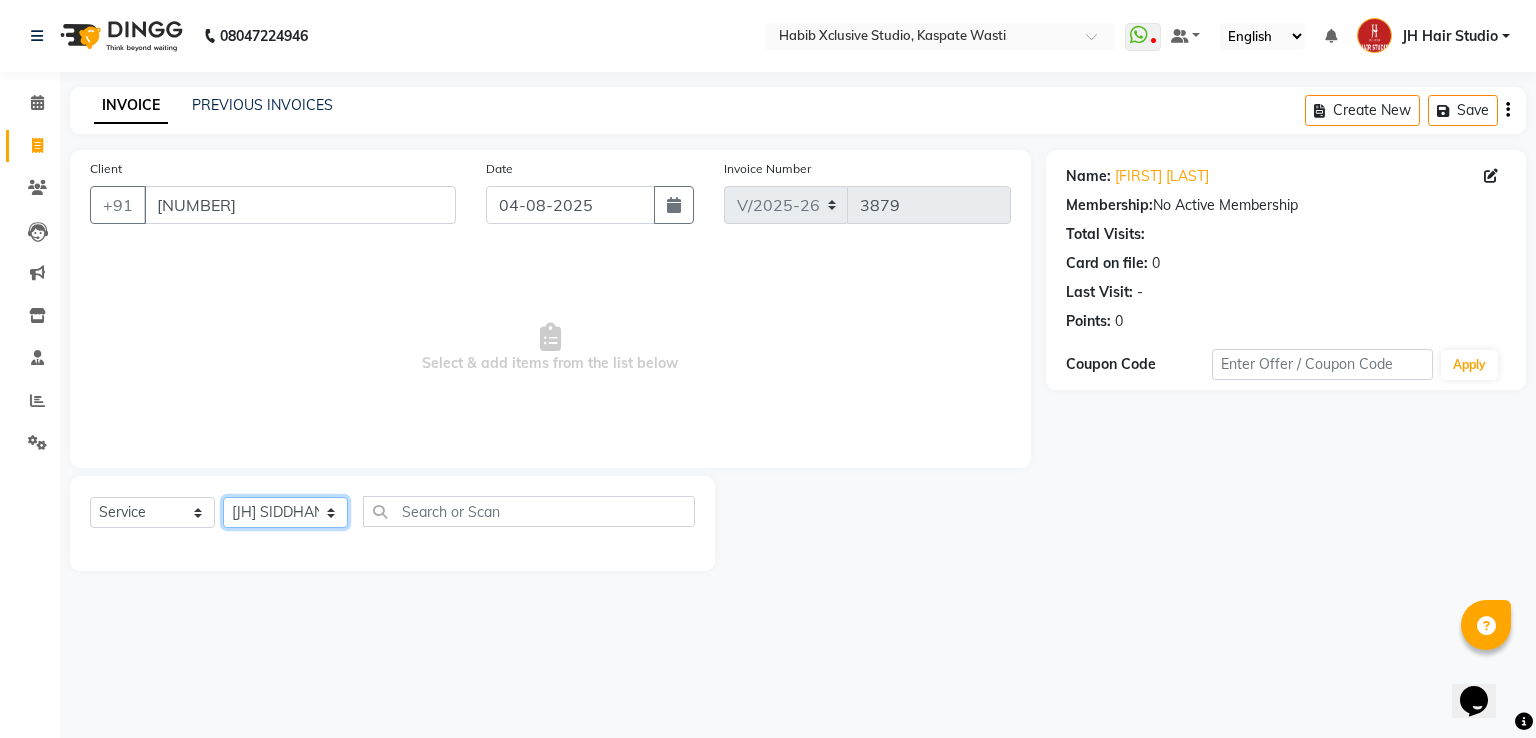 click on "Select Stylist [F1] GANESH [F1] Jagdish  [ F1] RAM [F1]Sanjay [F1]Siddhu [F1] Suraj  [F1] USHA [F2] AYAN  [F2] Deepak [F2] Smital [JH] DUBALE  GANESH [JH] Gopal Wagh JH Hair Studio [JH] Harish [JH] Omkar [JH] Shahwaz Shaikh [JH] SIDDHANT  [JH] SWAPNIL [JH] Tushaar" 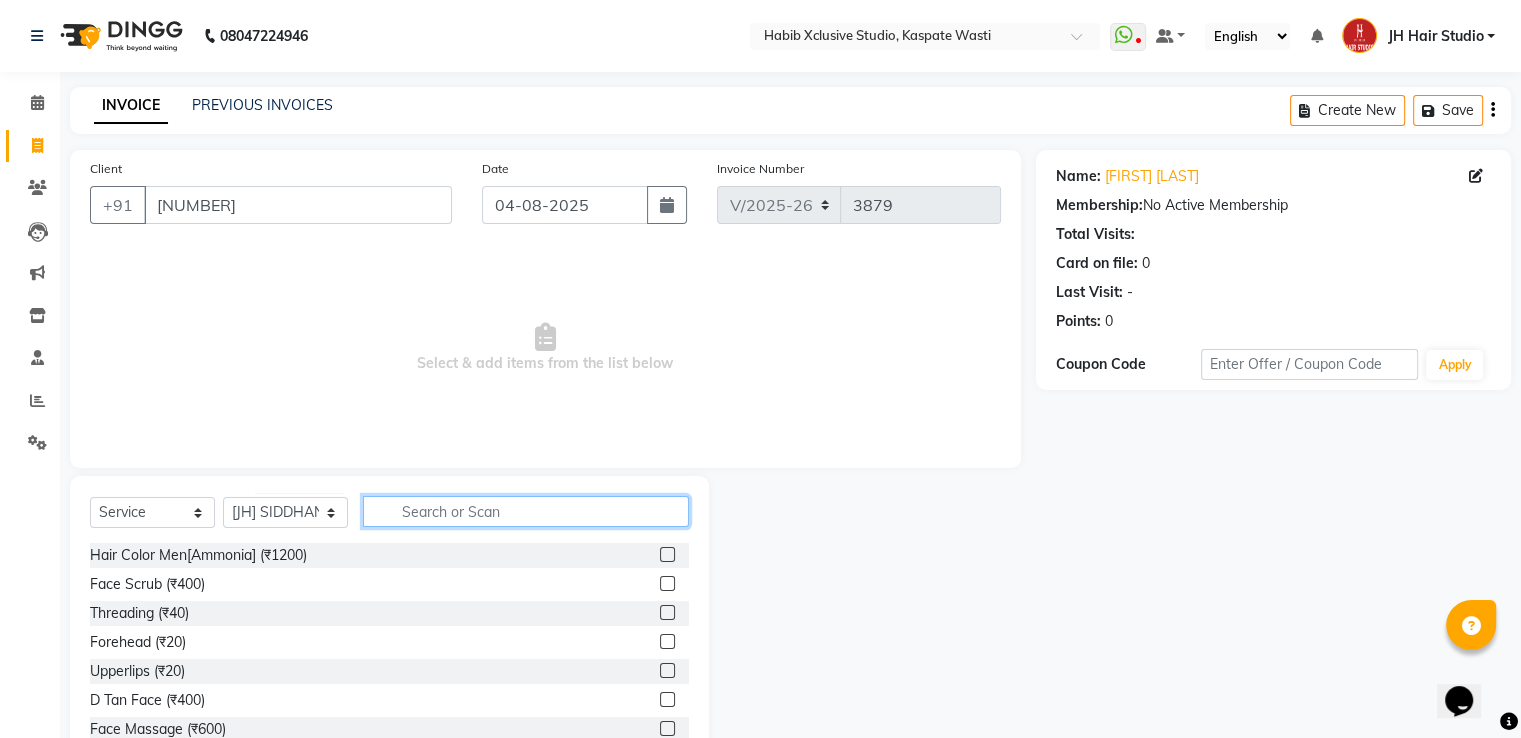 click 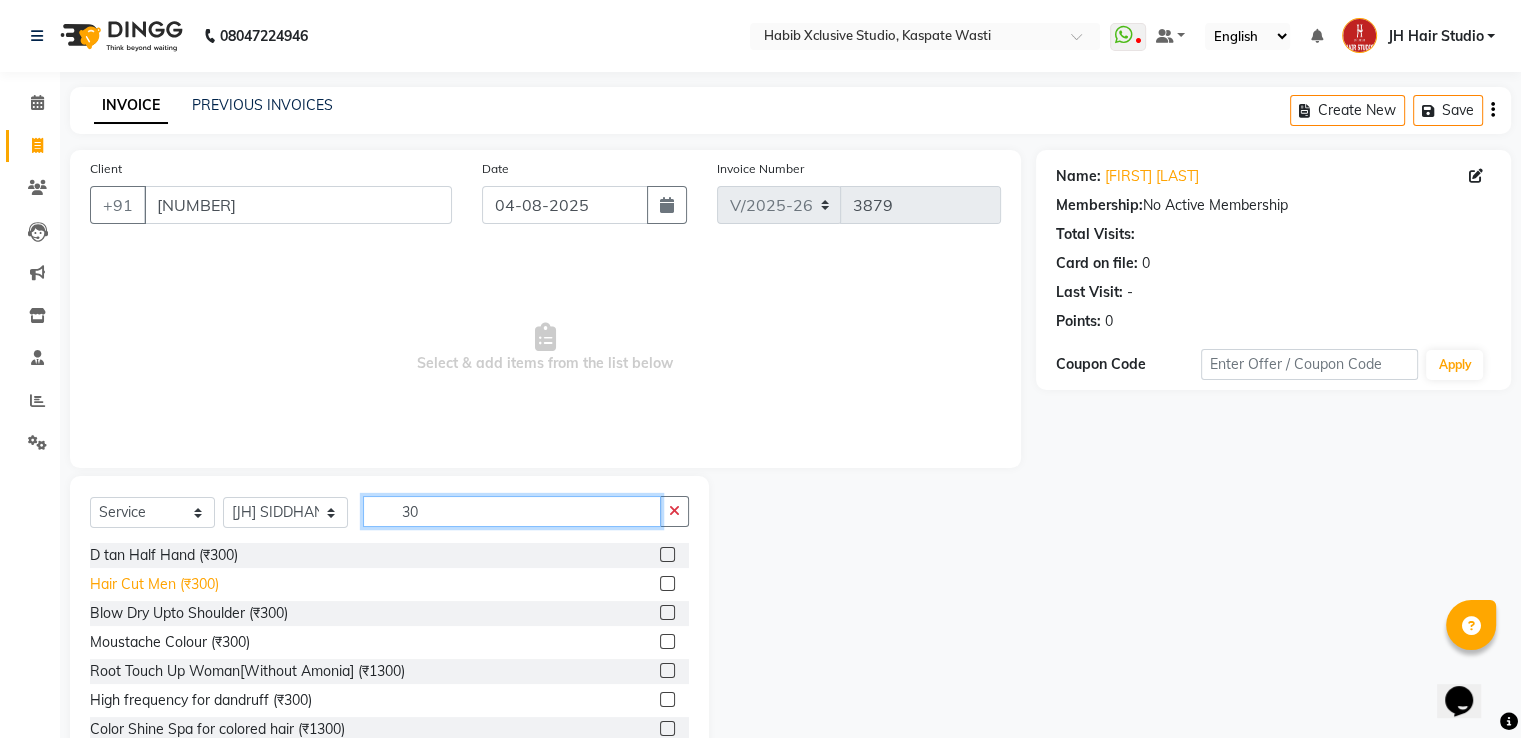 type on "30" 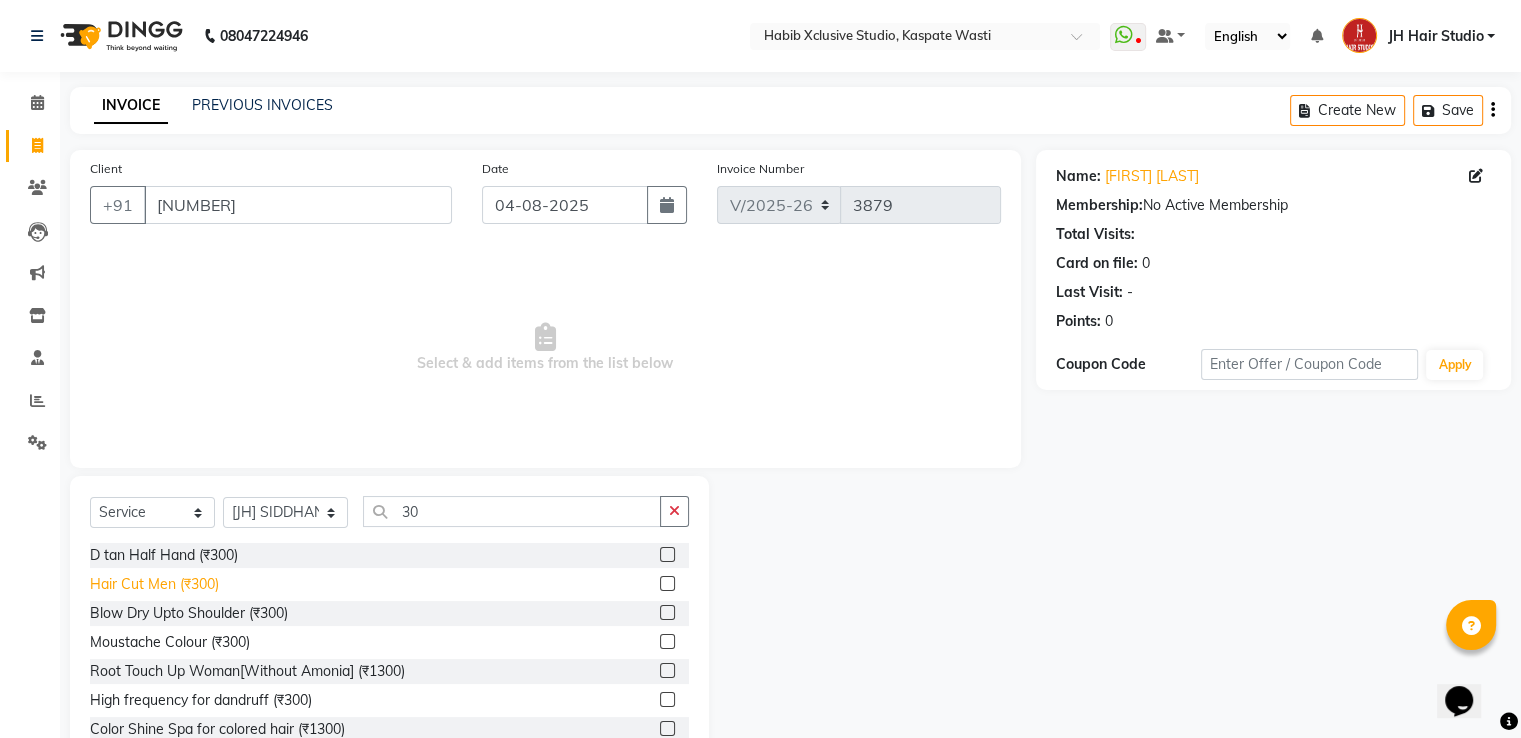 click on "Hair Cut Men (₹300)" 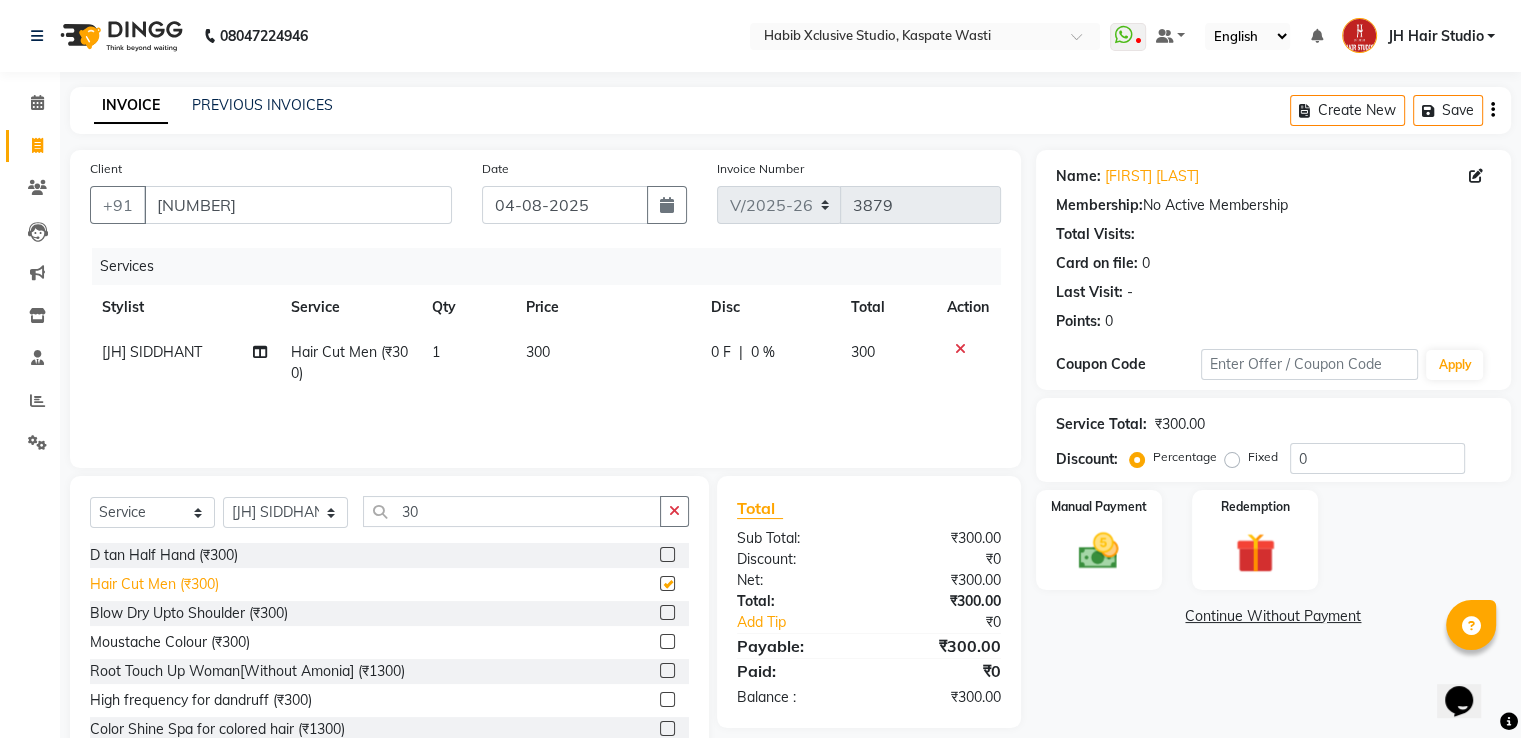 checkbox on "false" 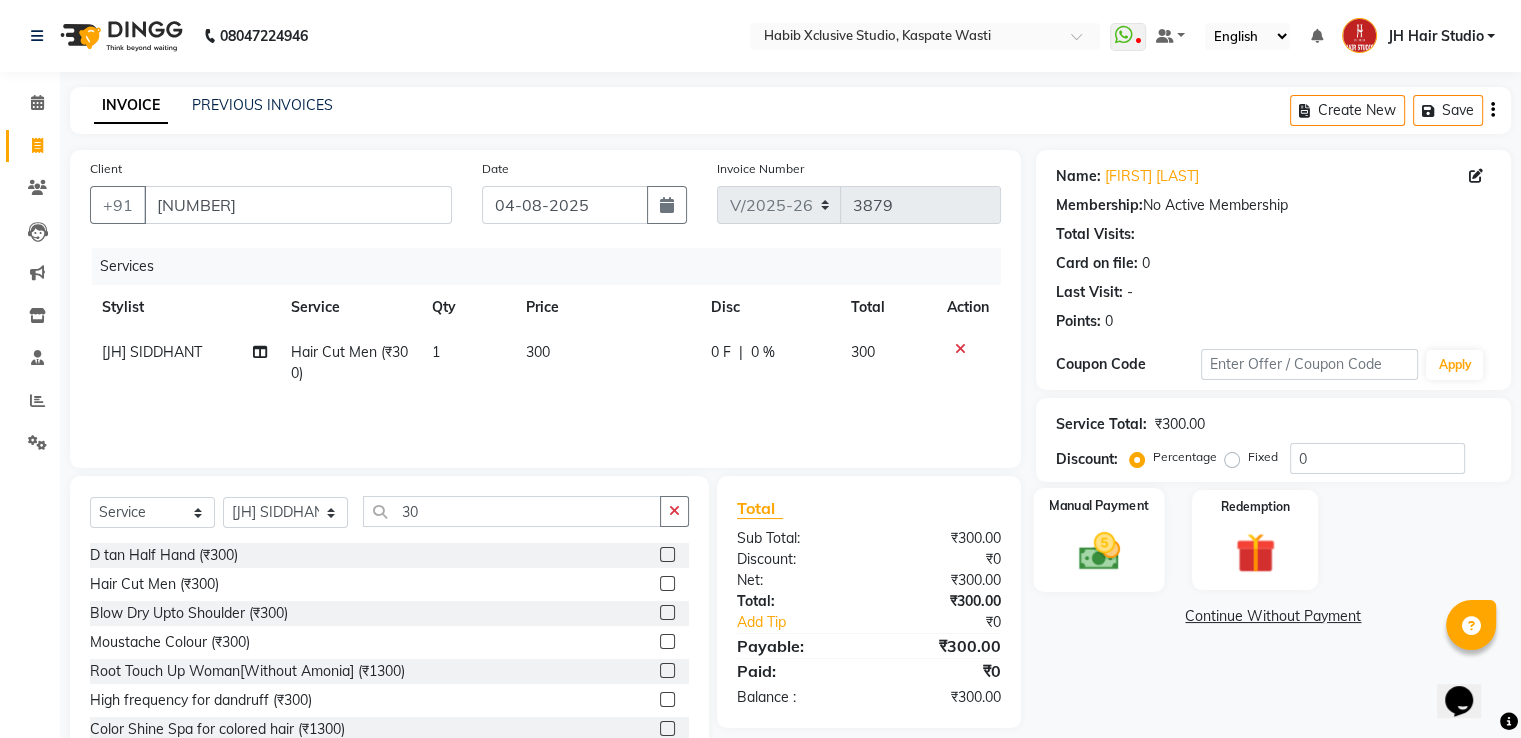 click on "Manual Payment" 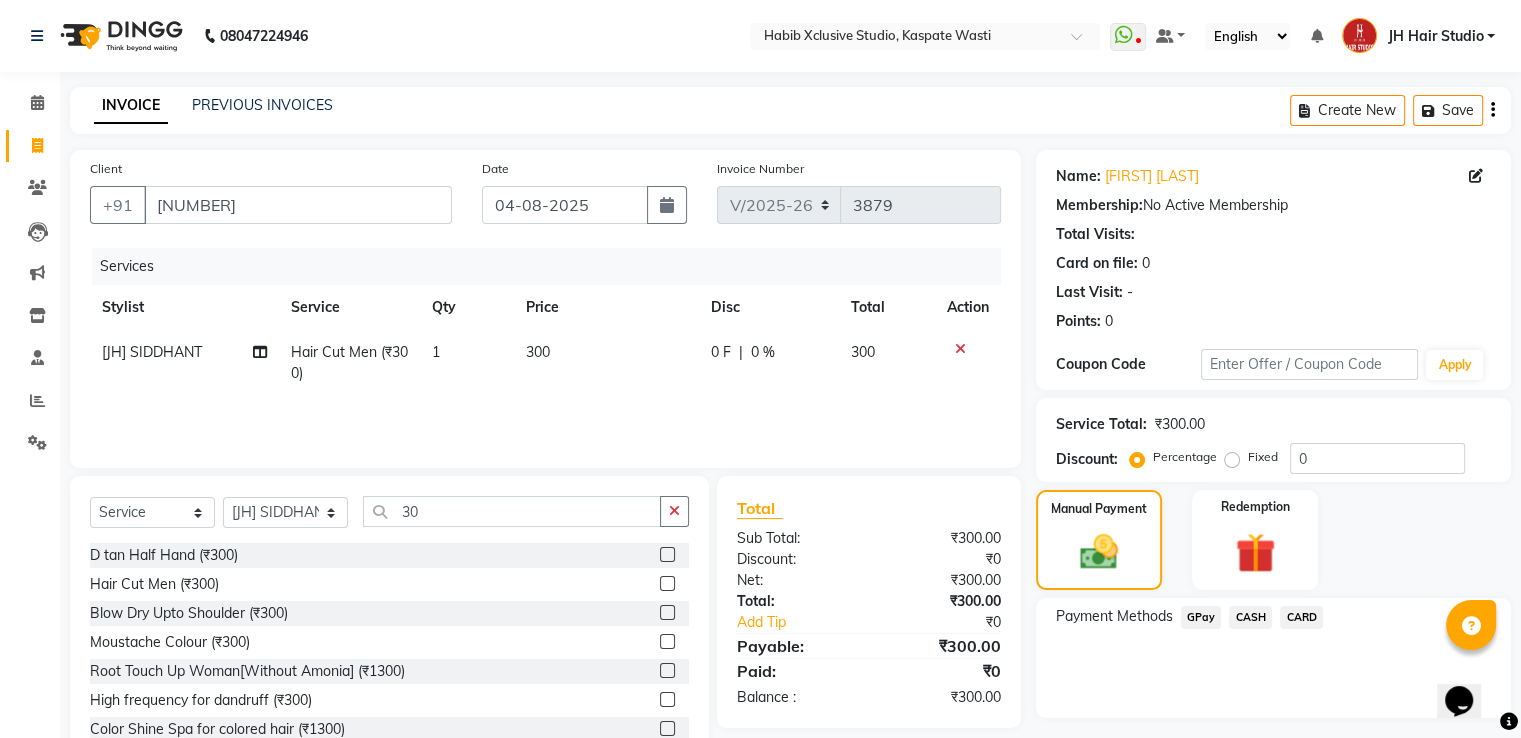 click on "Coupon Code" 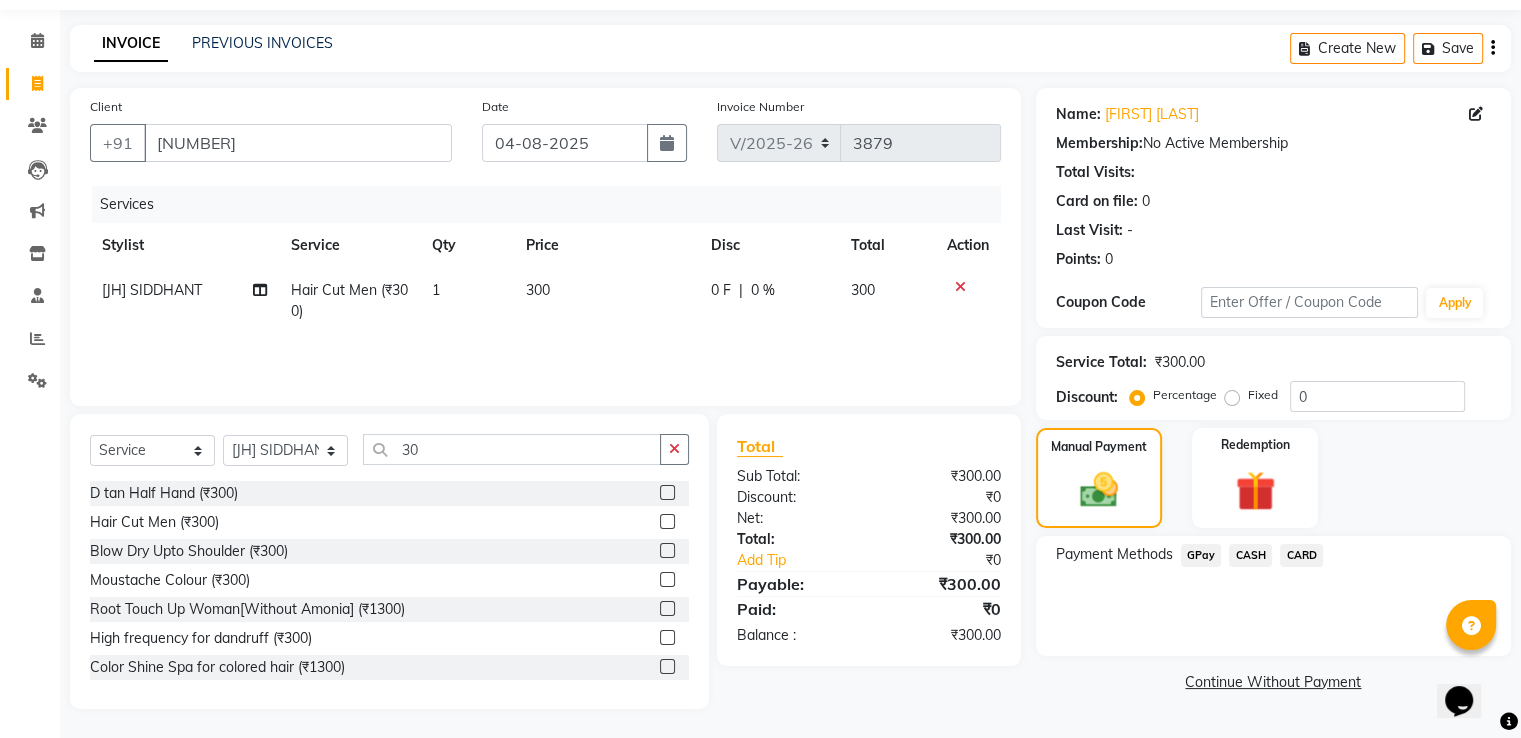 scroll, scrollTop: 64, scrollLeft: 0, axis: vertical 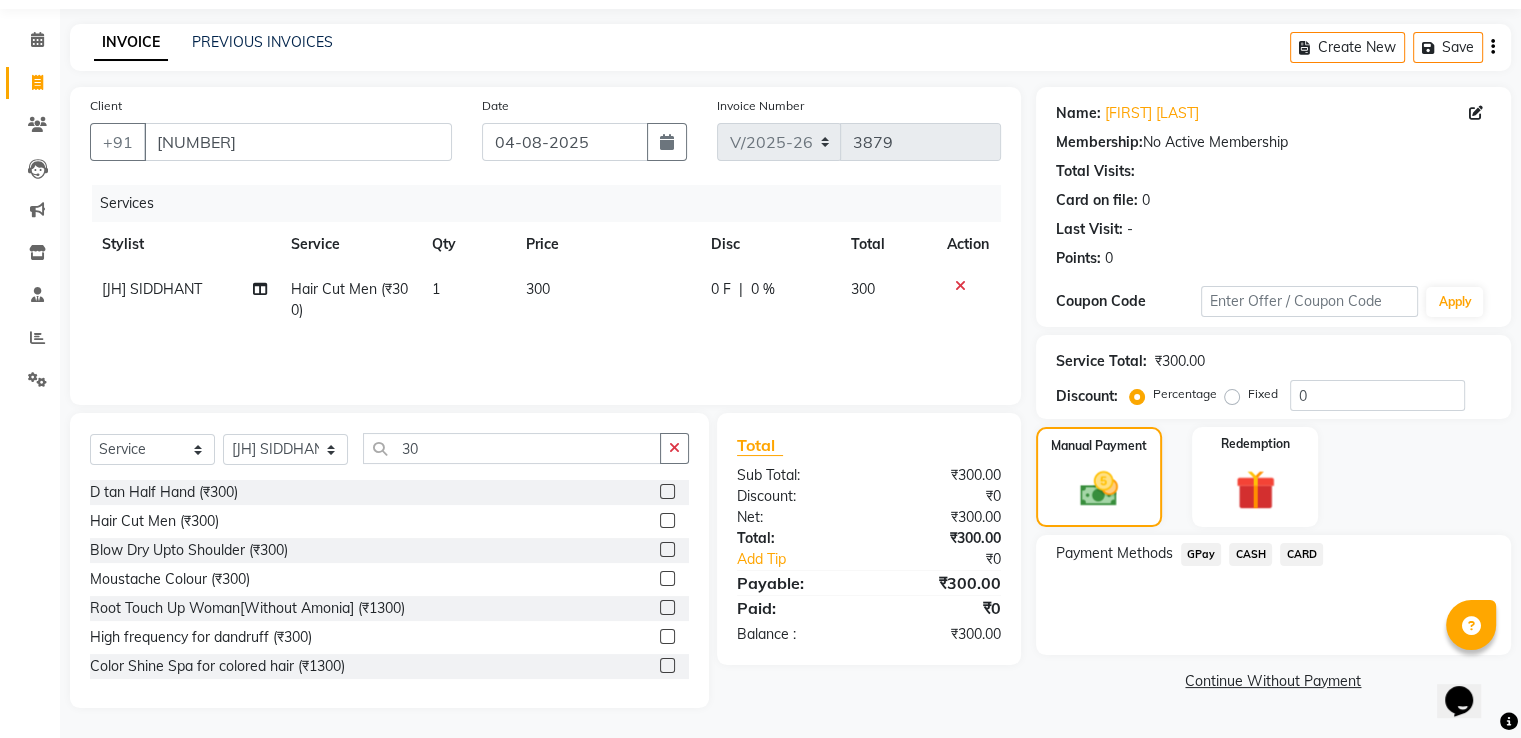 click on "CASH" 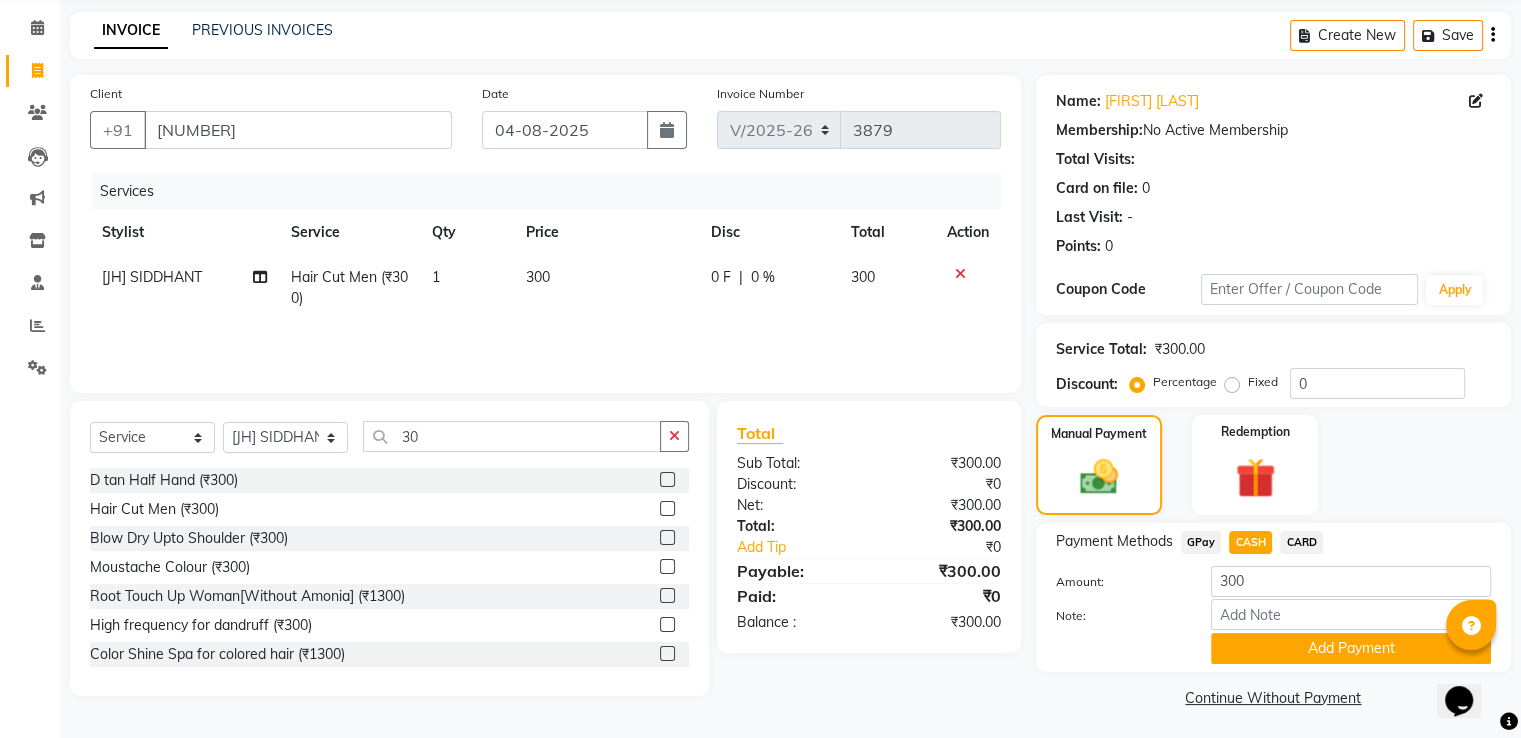 scroll, scrollTop: 81, scrollLeft: 0, axis: vertical 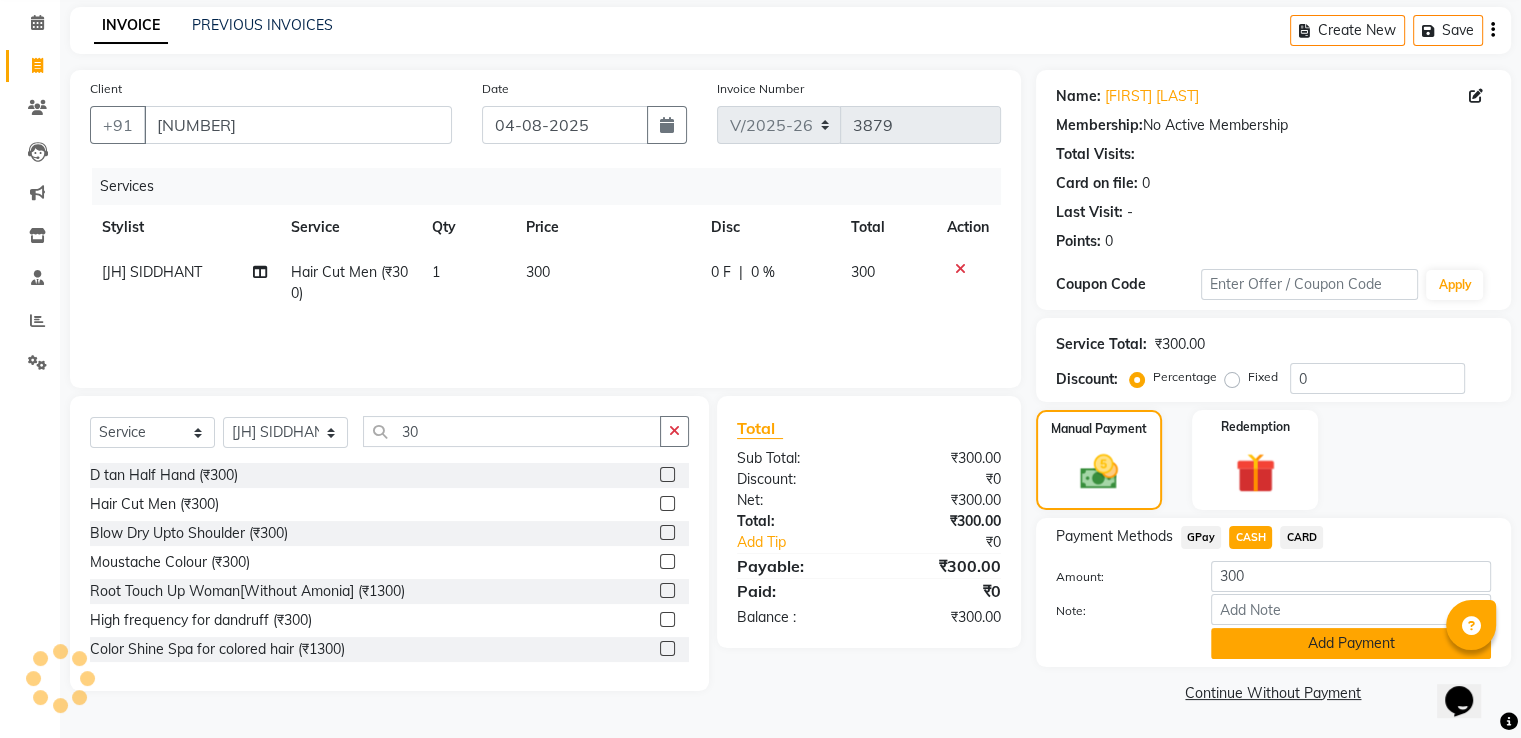 click on "Add Payment" 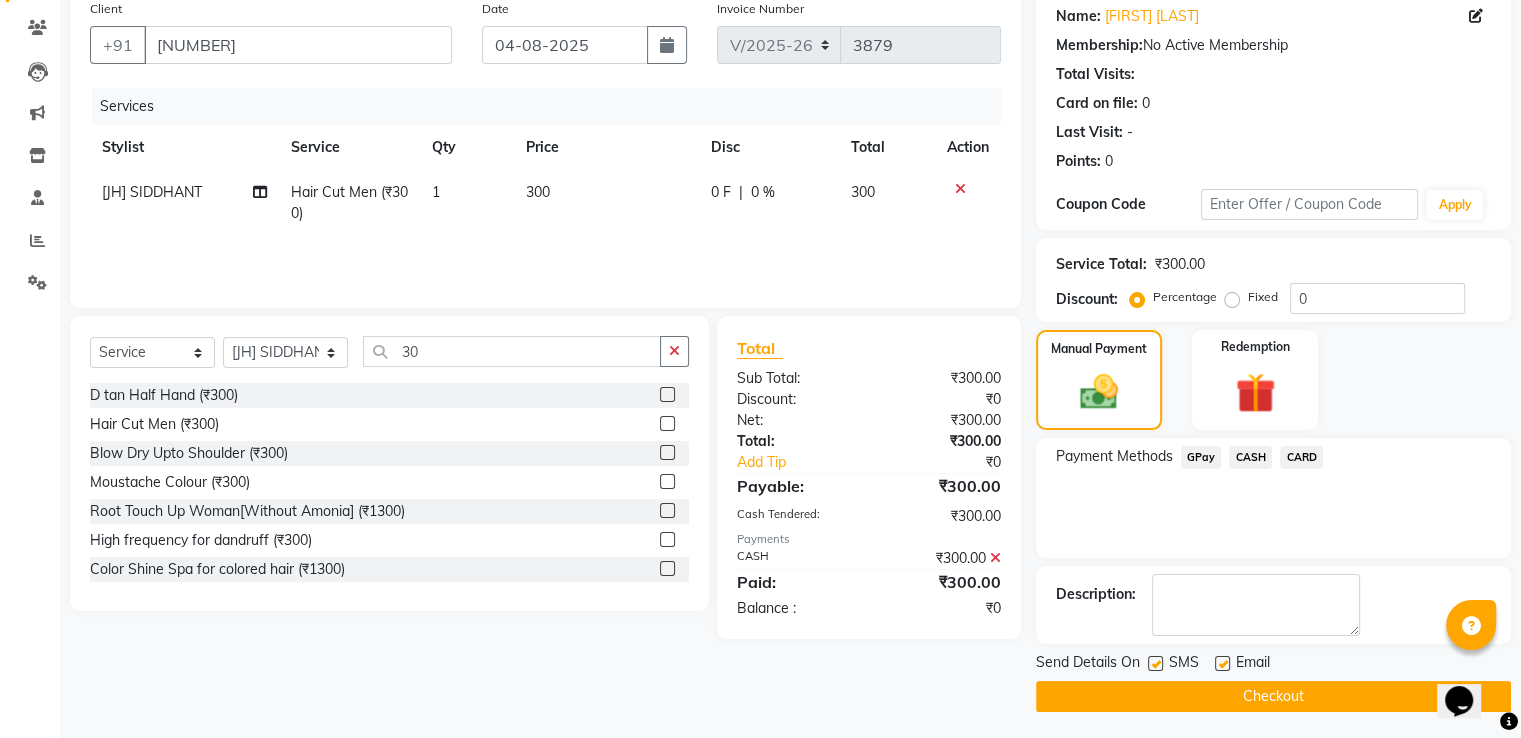 scroll, scrollTop: 163, scrollLeft: 0, axis: vertical 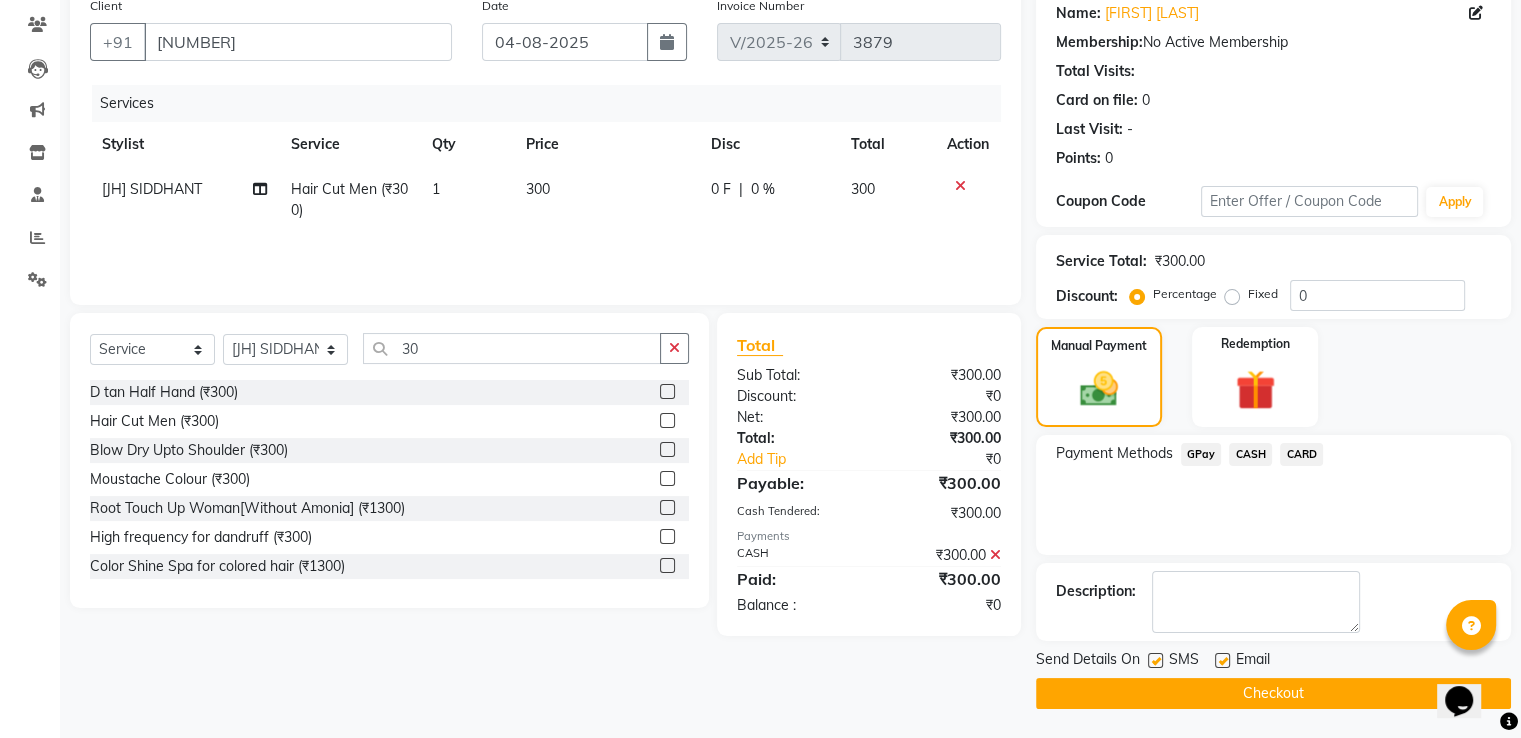 click 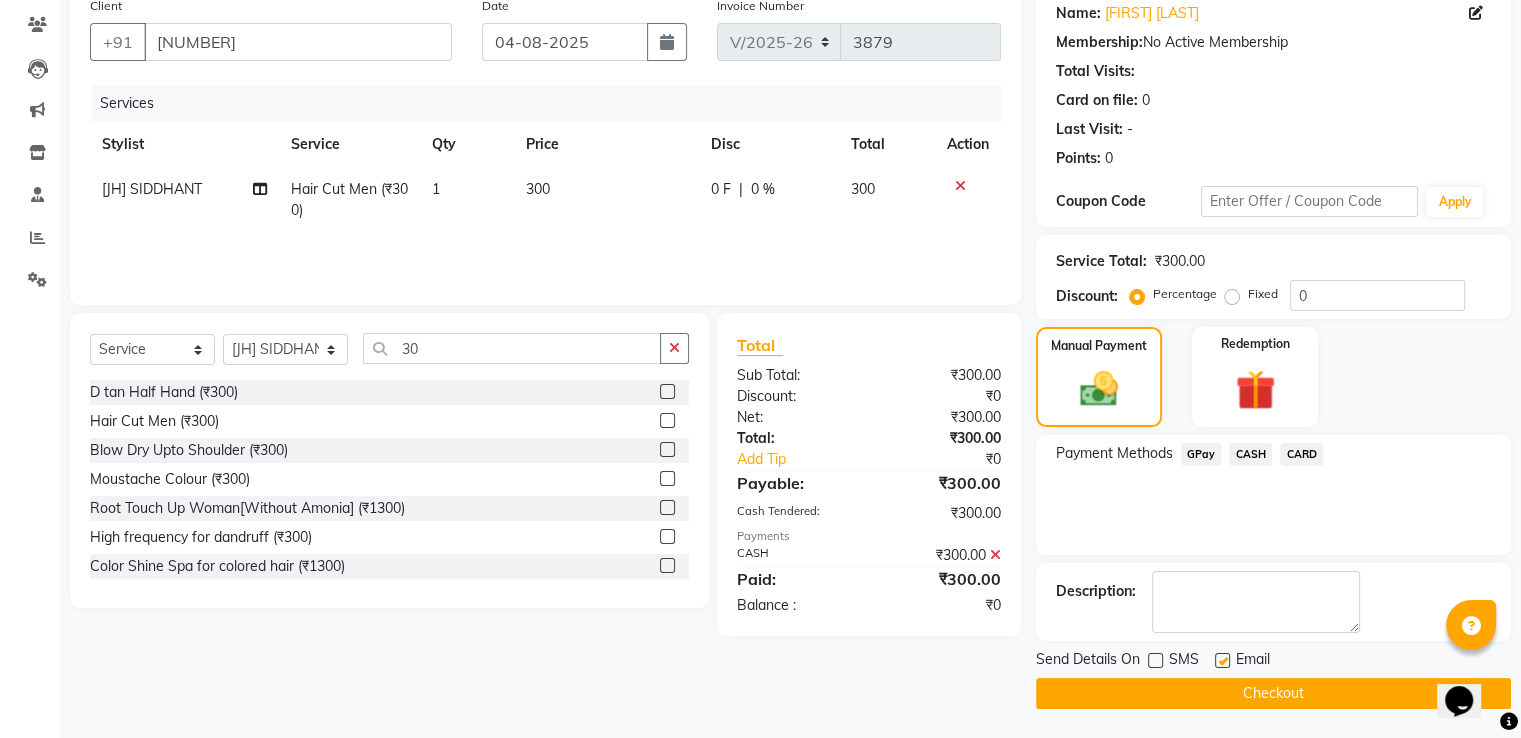 click on "Checkout" 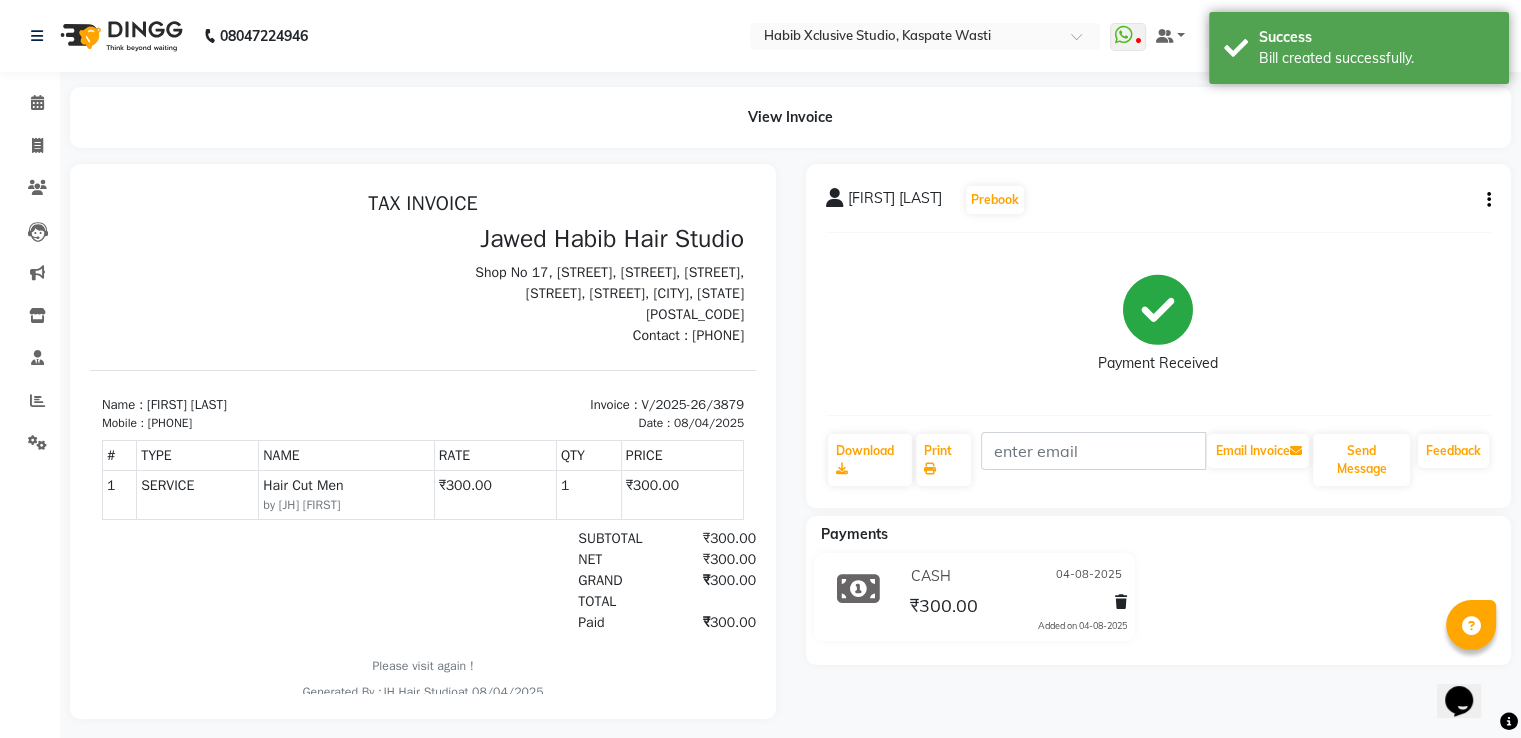 scroll, scrollTop: 0, scrollLeft: 0, axis: both 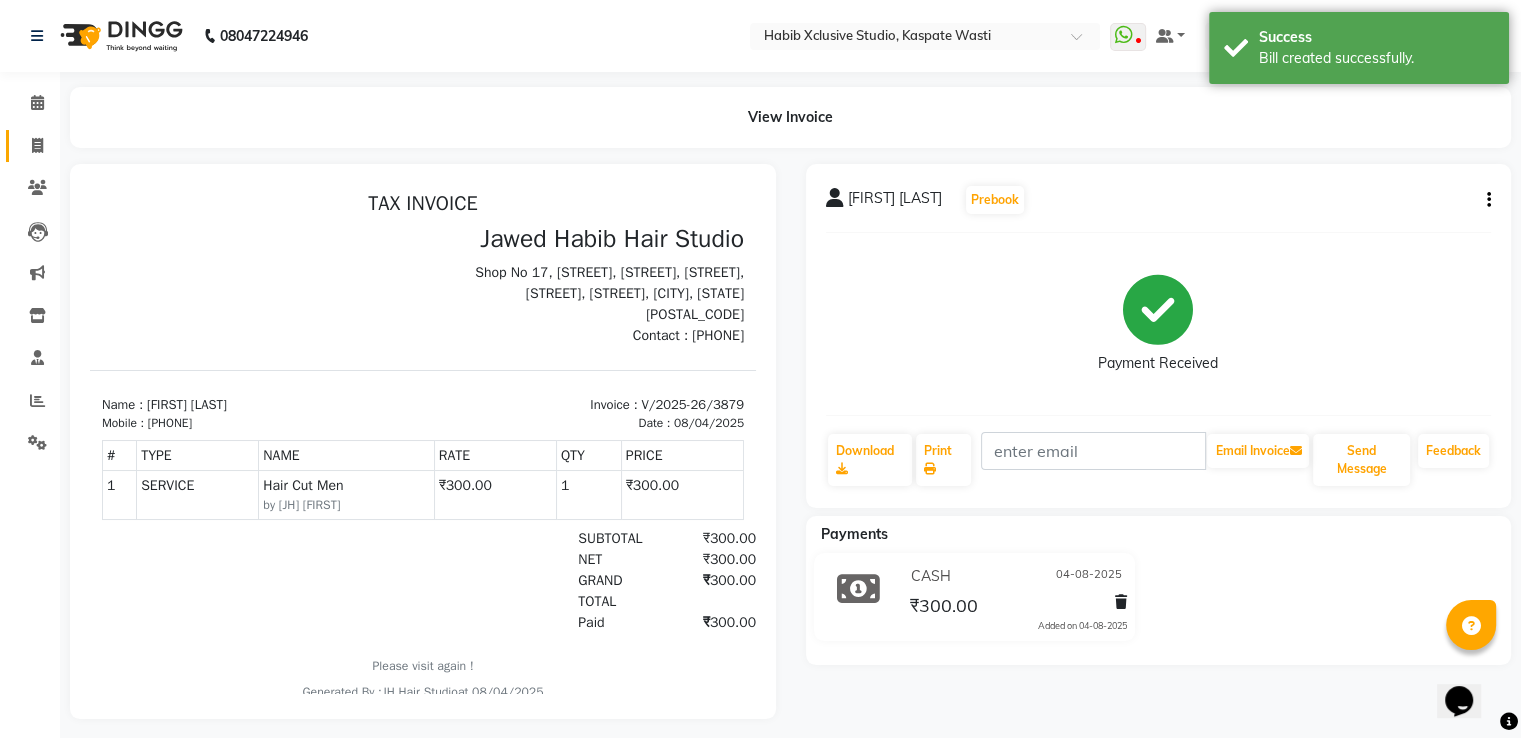 click on "Invoice" 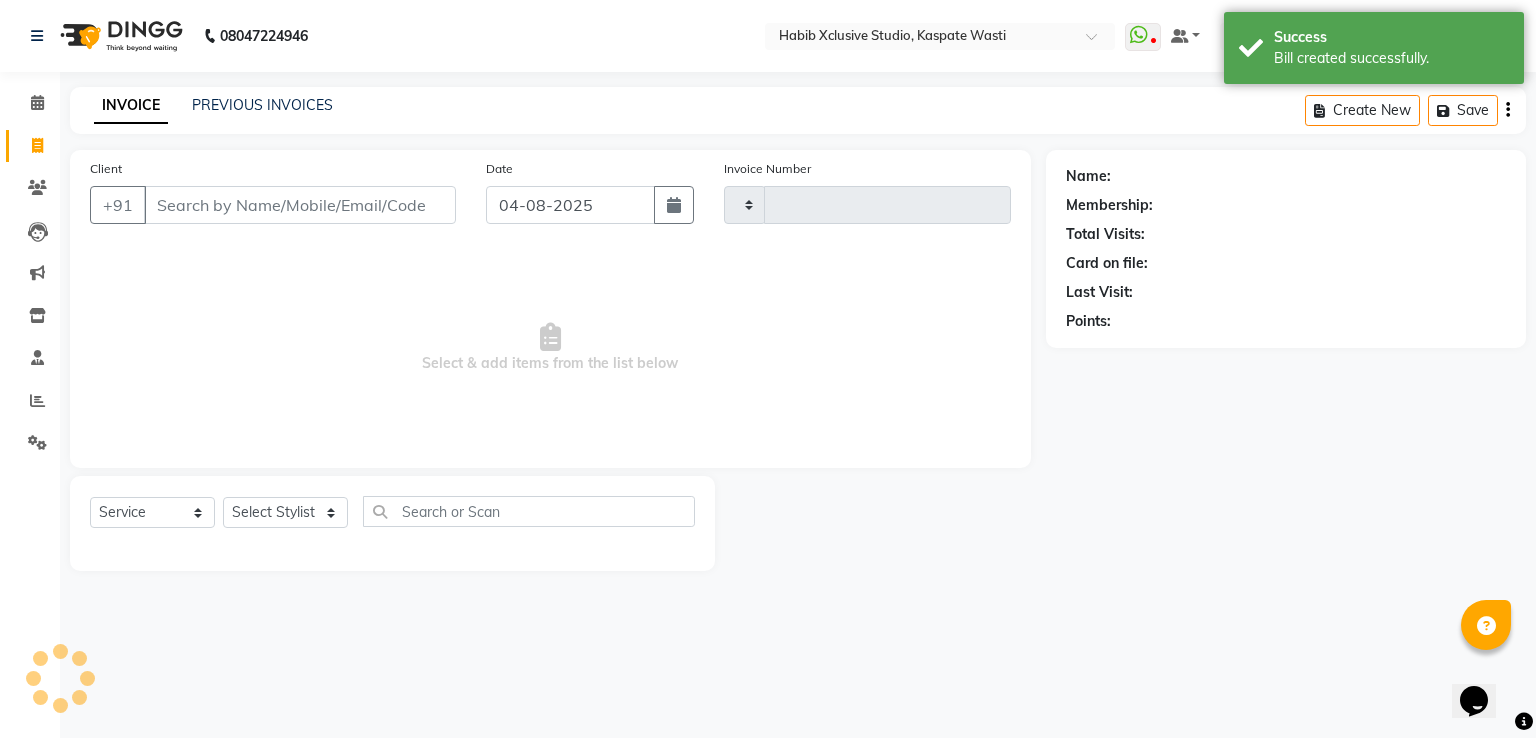 type on "3880" 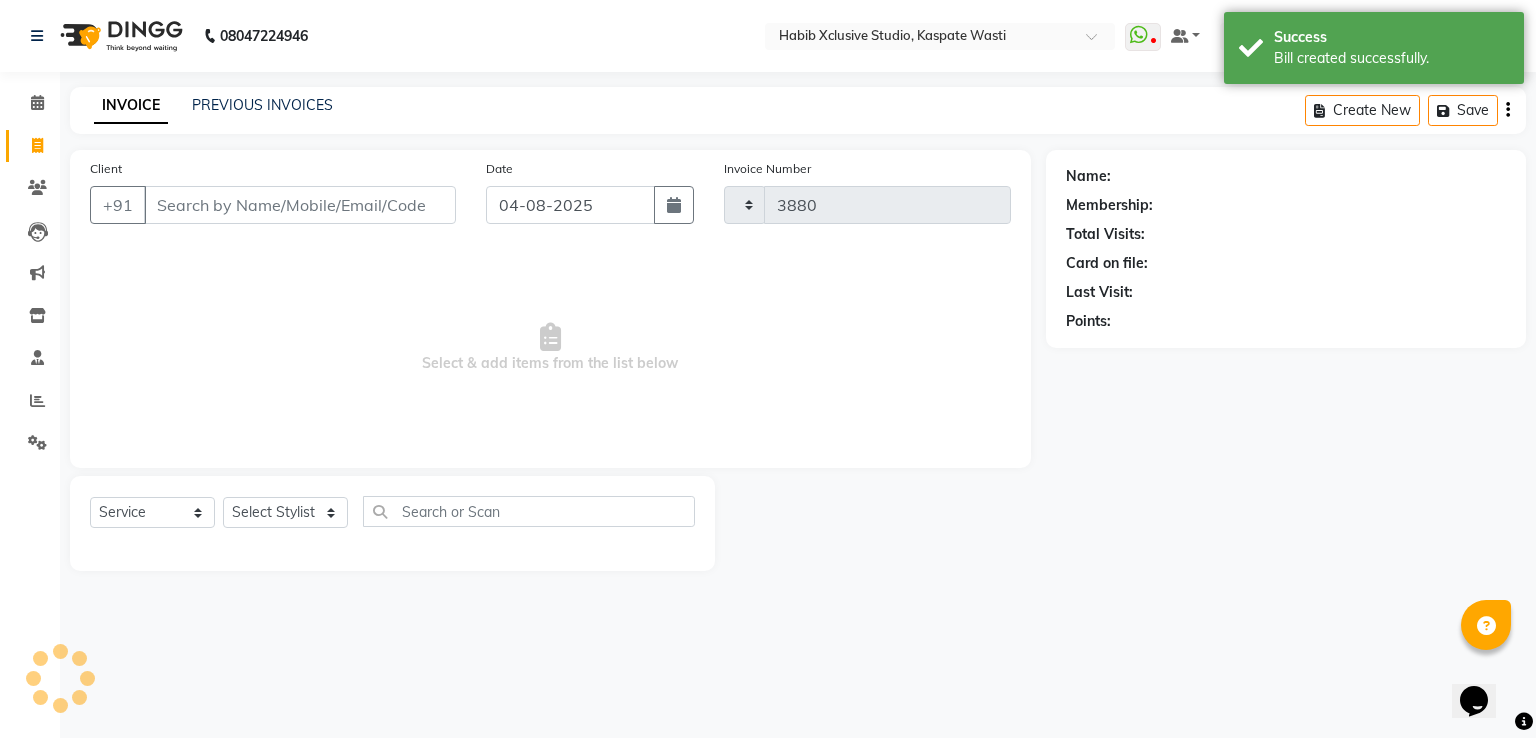 select on "130" 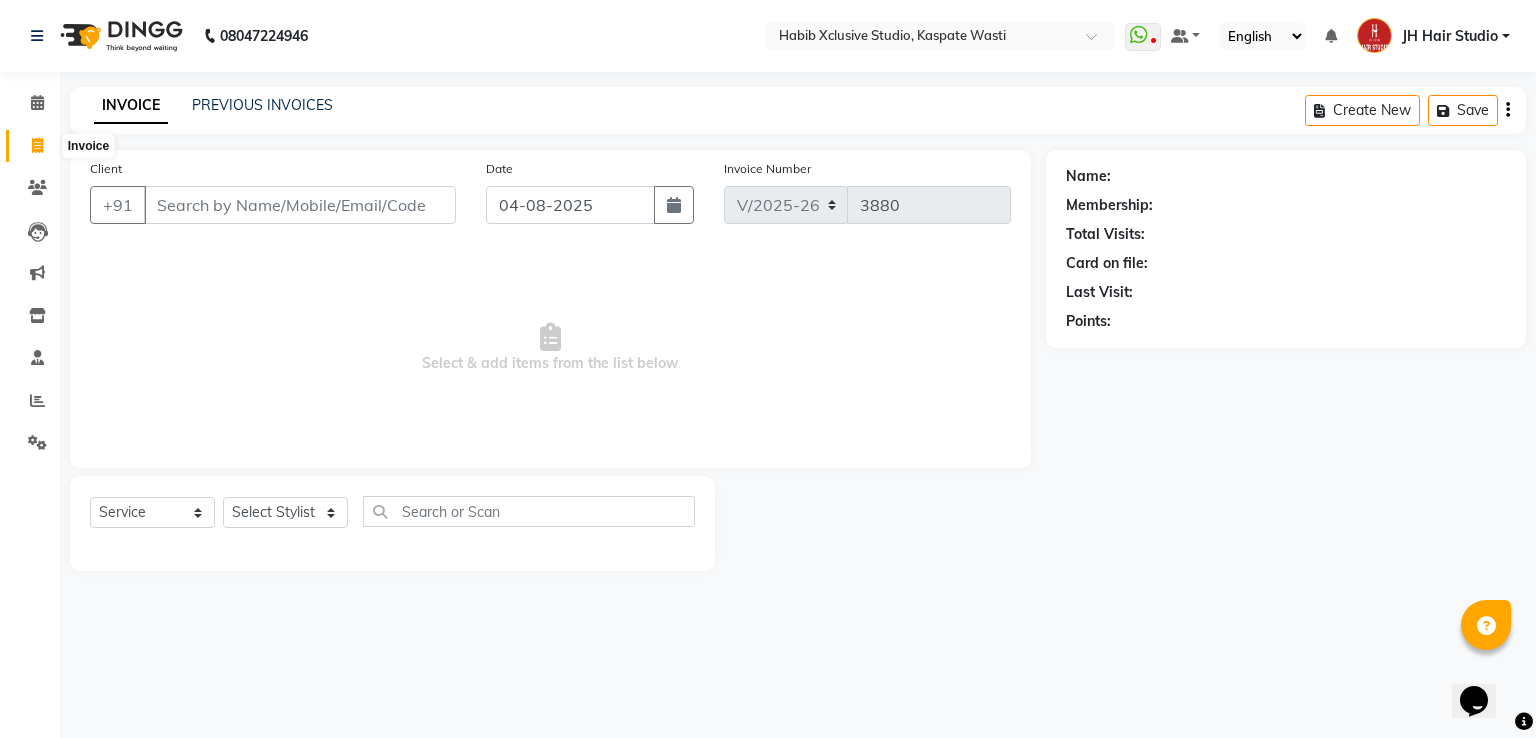 click 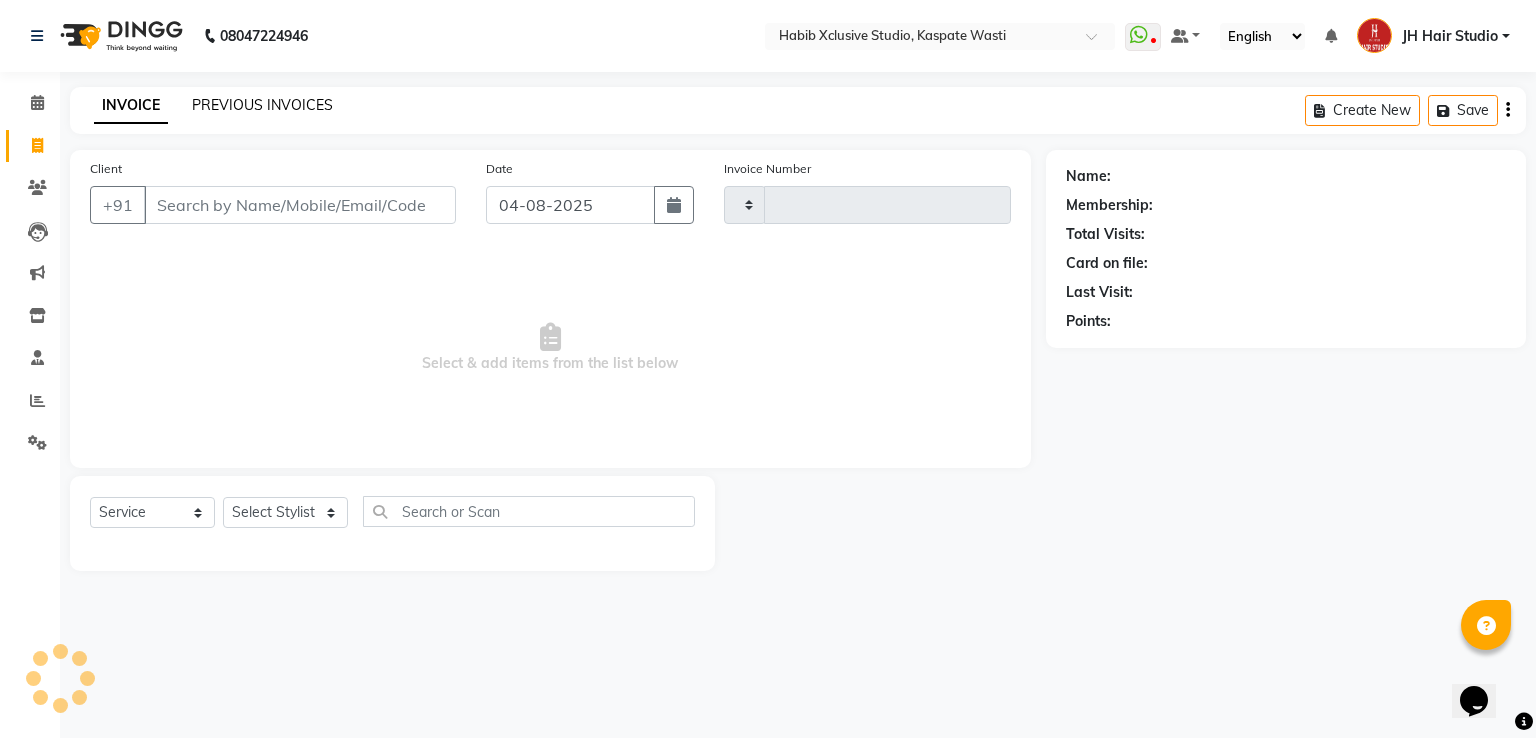 type on "3880" 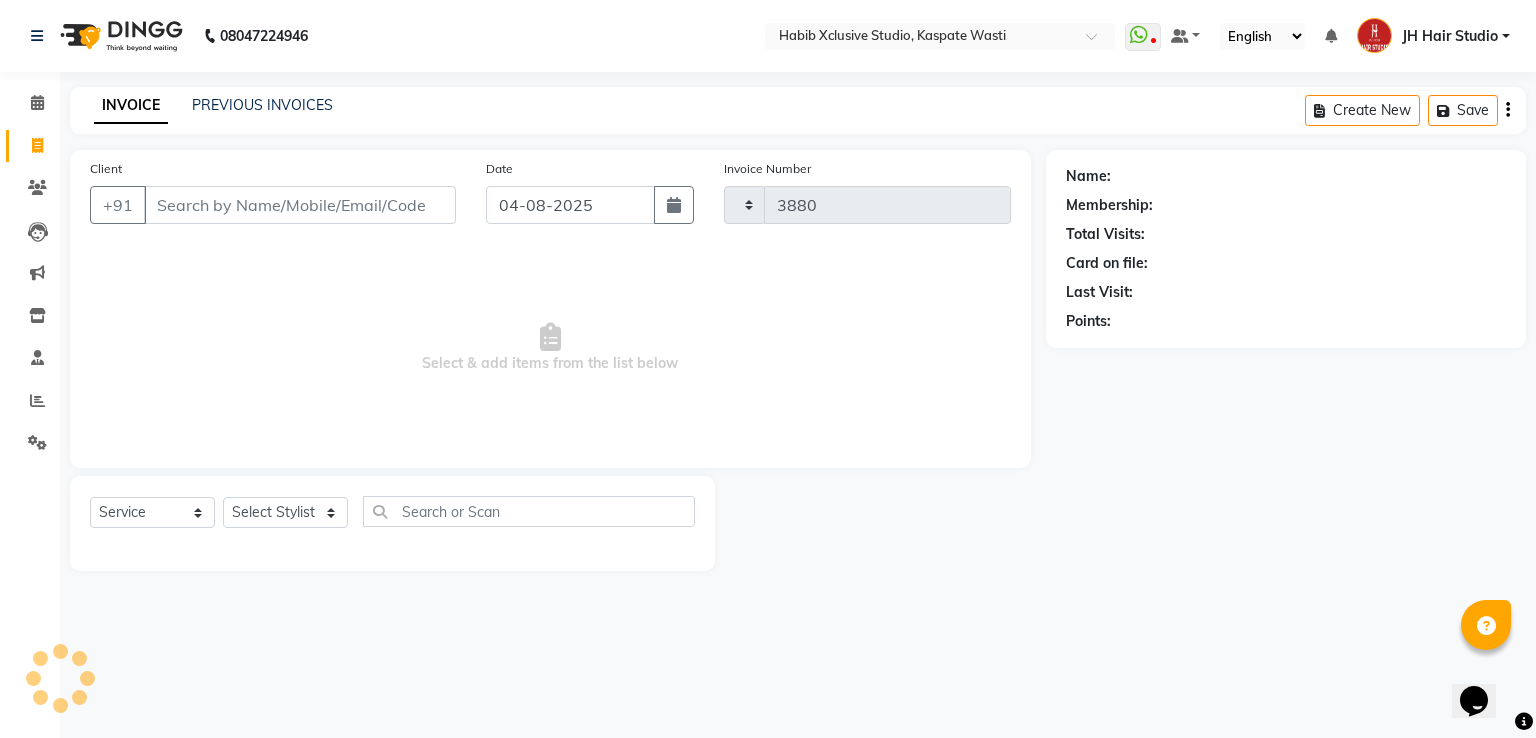 select on "130" 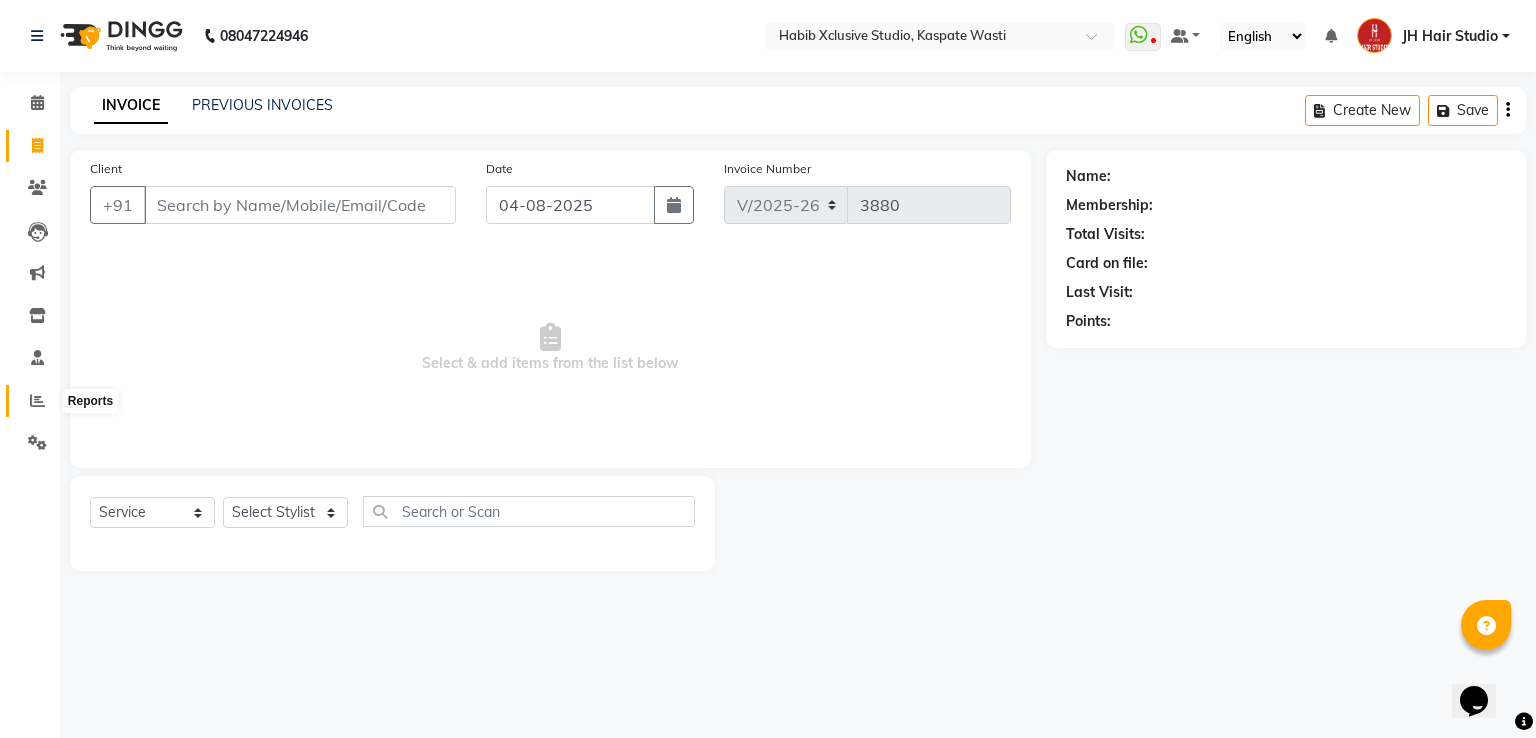 click 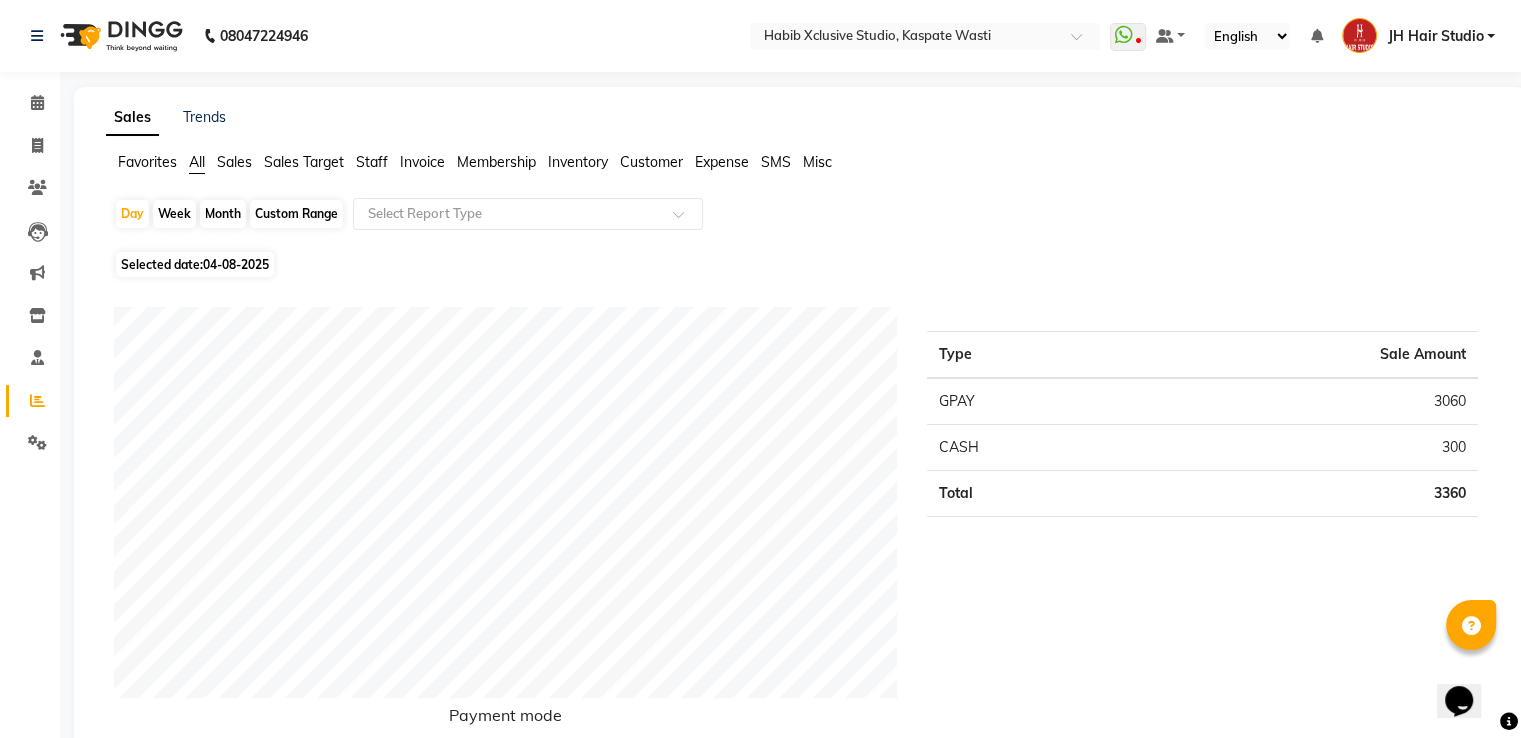 click on "Staff" 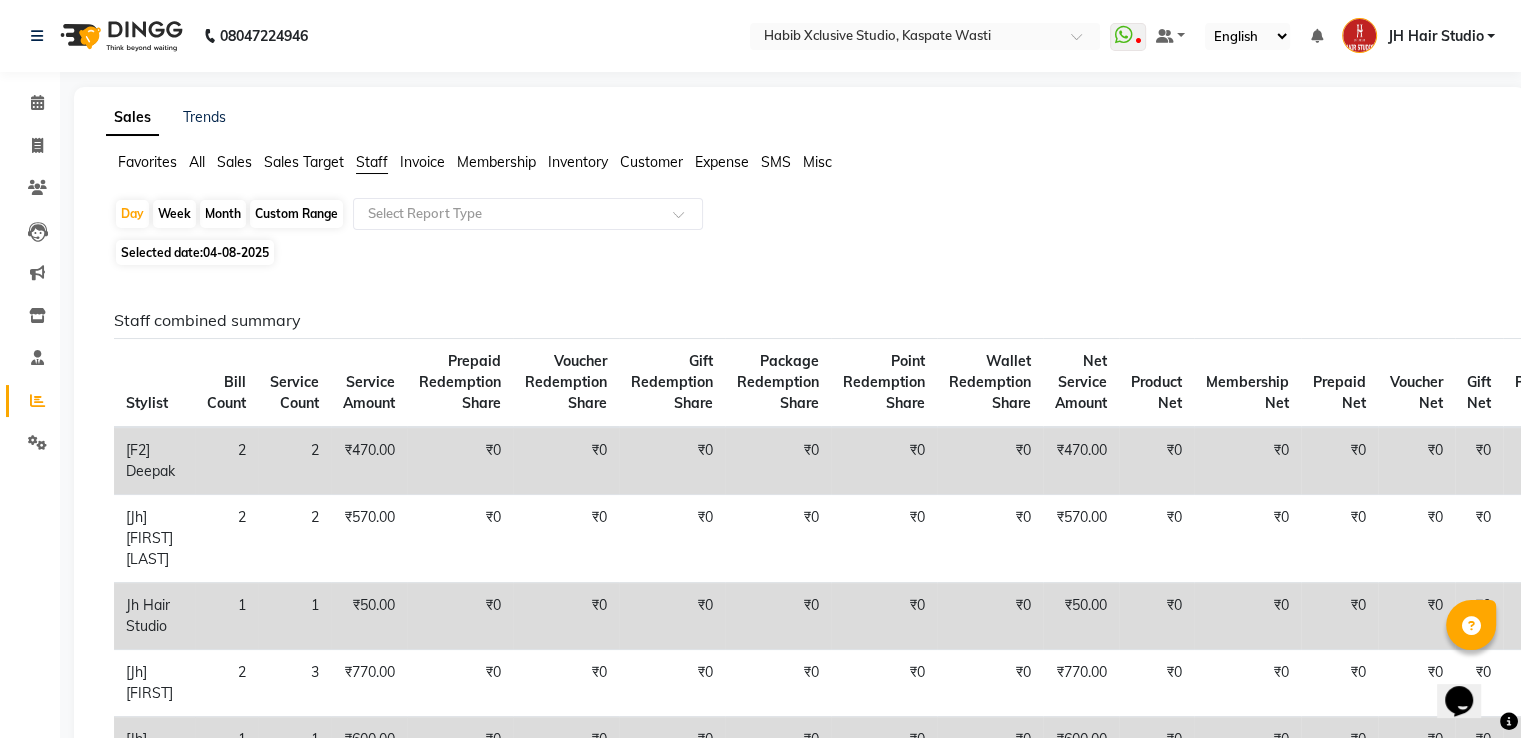 click on "04-08-2025" 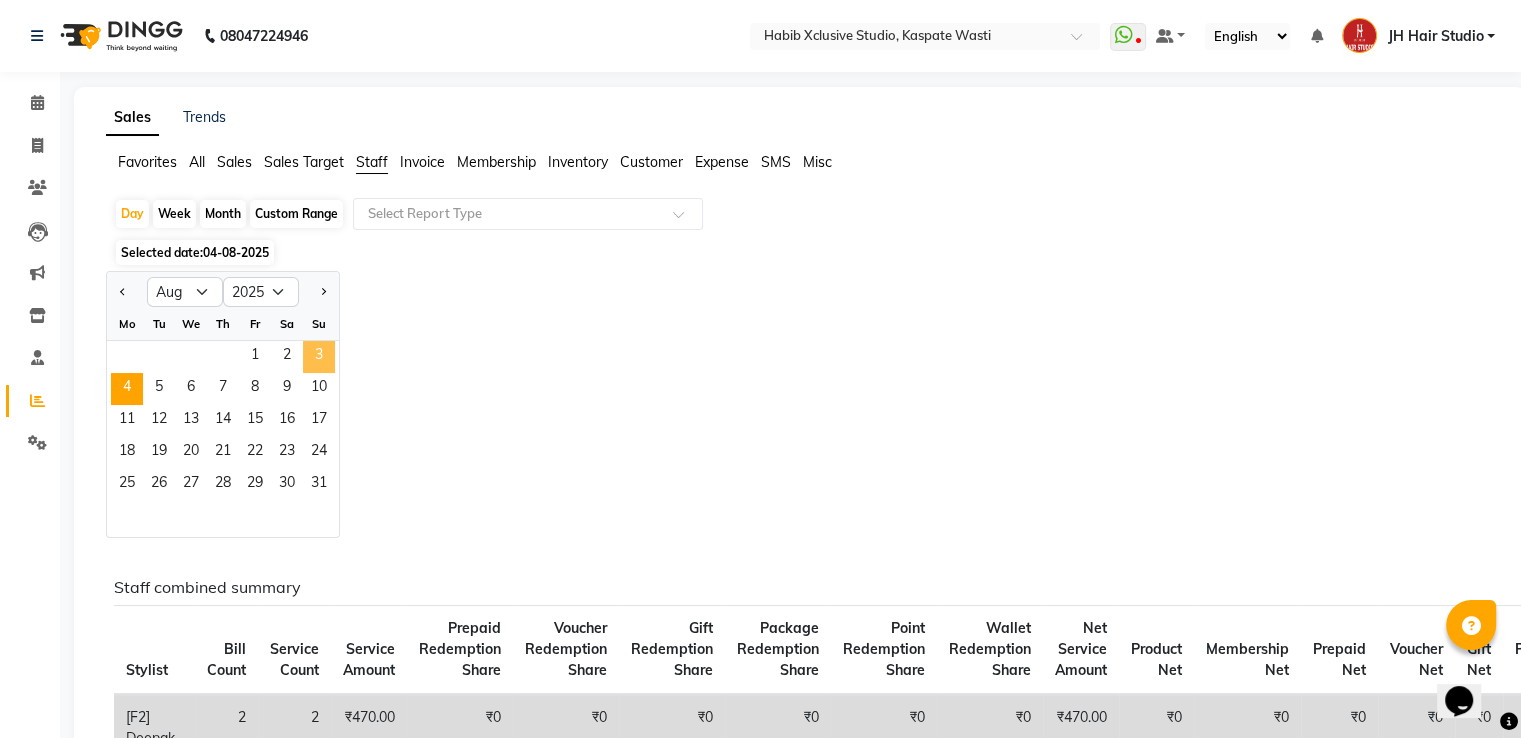 click on "3" 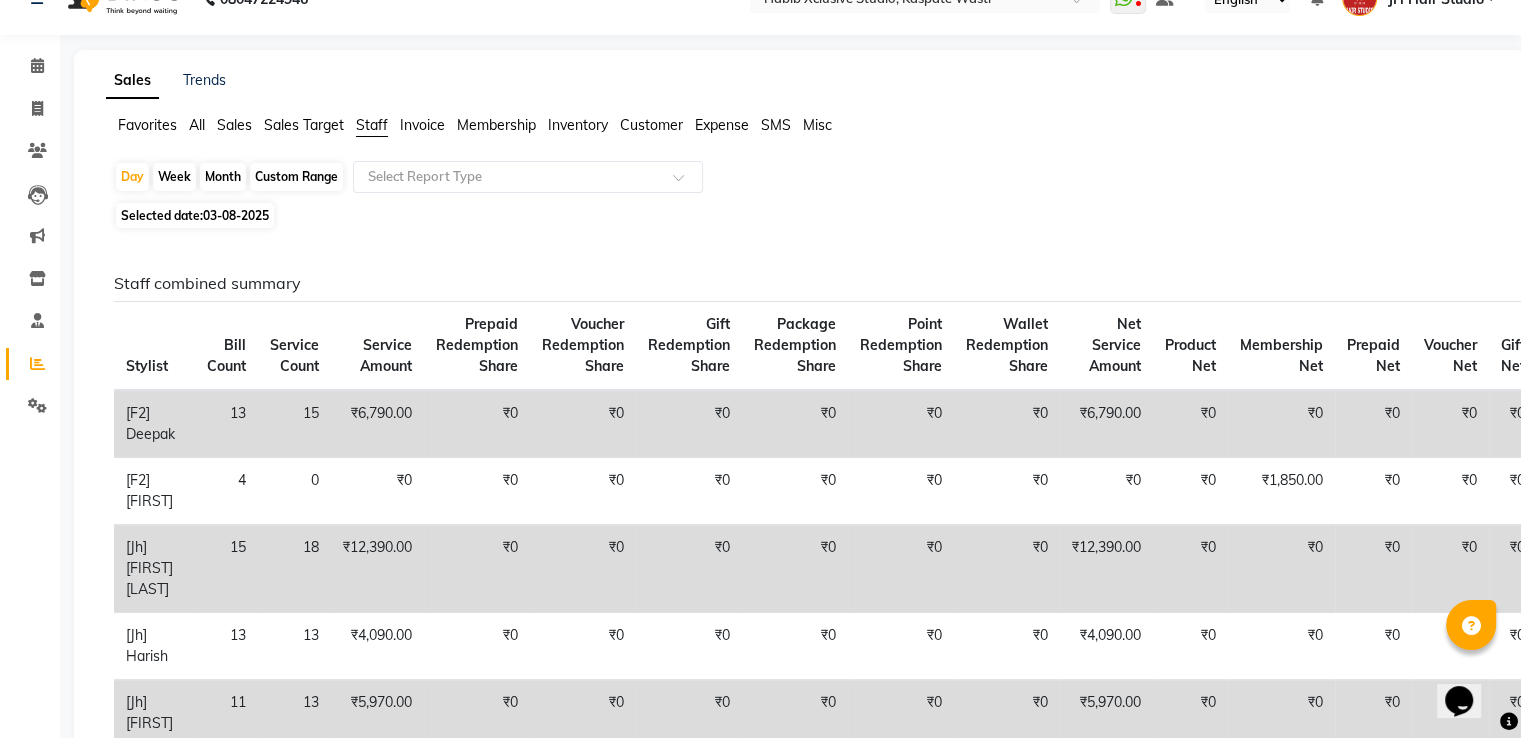 scroll, scrollTop: 0, scrollLeft: 0, axis: both 